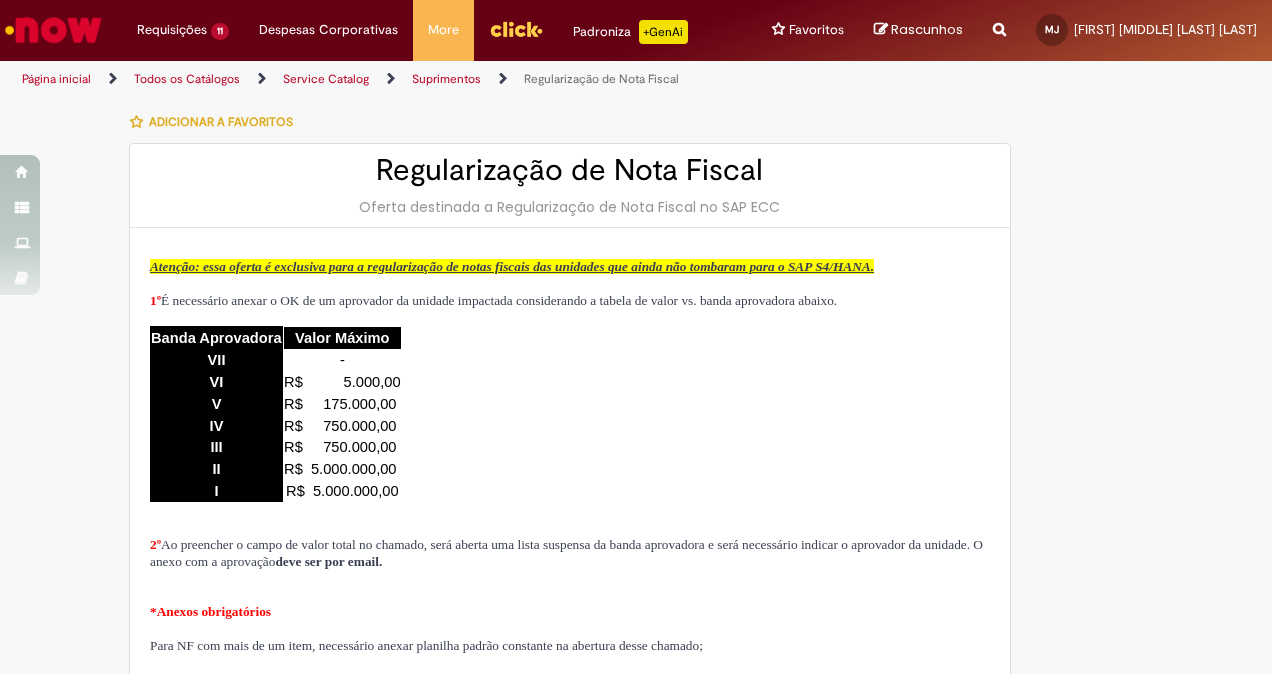 select on "***" 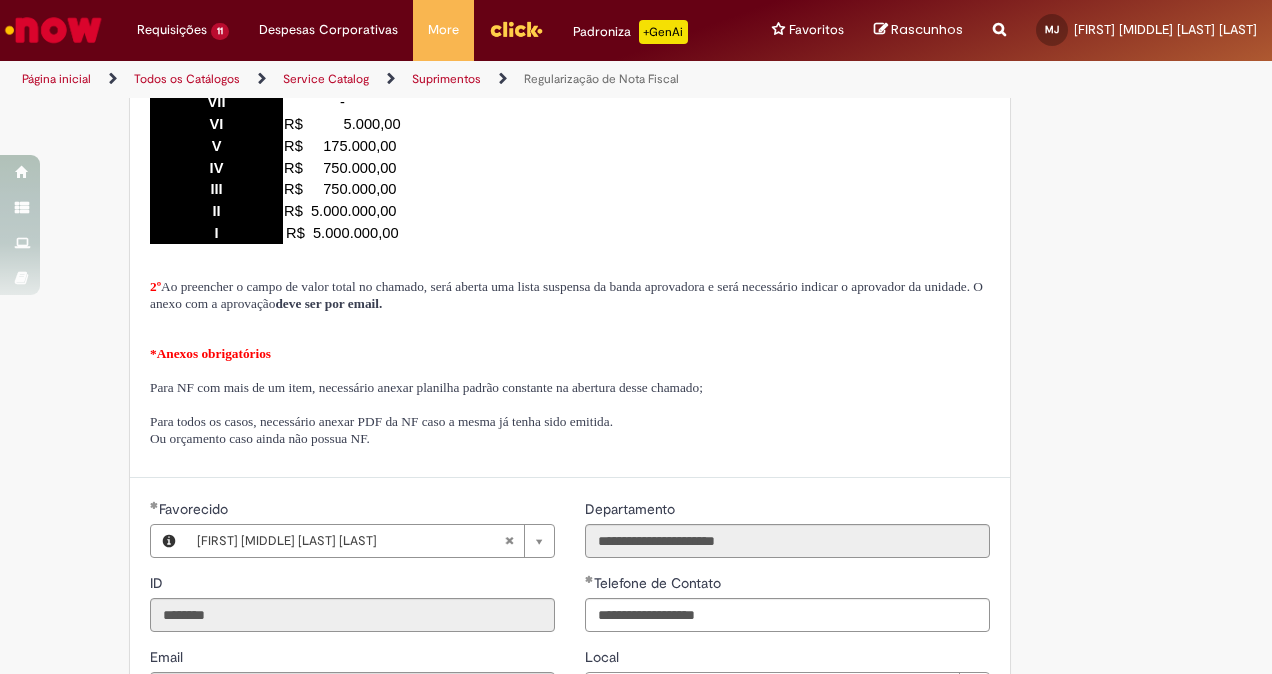 scroll, scrollTop: 178, scrollLeft: 0, axis: vertical 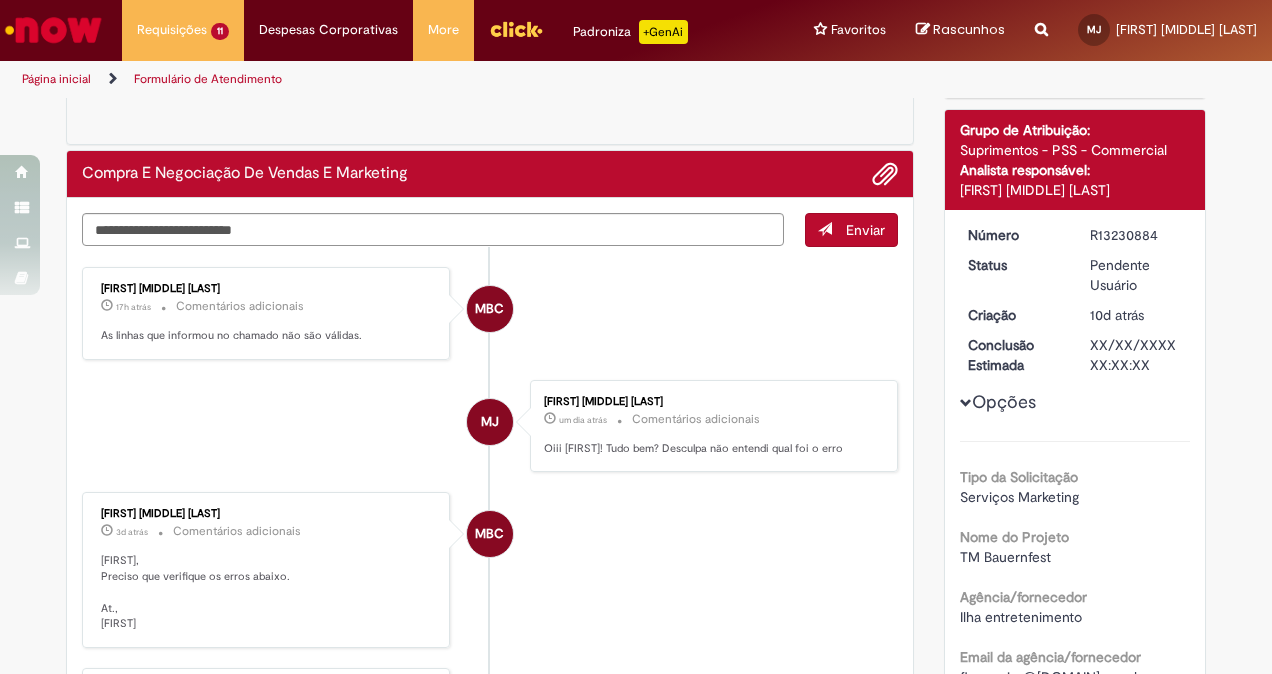 click on "As linhas que informou no chamado não são válidas." at bounding box center [267, 336] 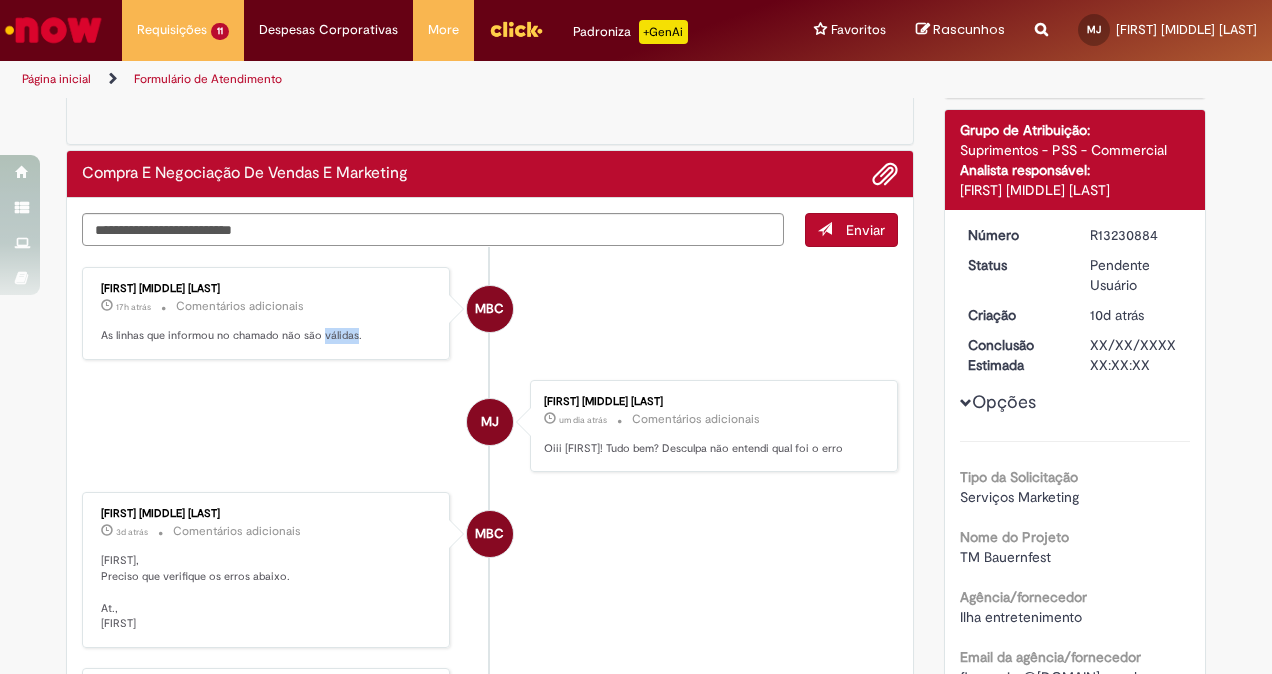 click on "As linhas que informou no chamado não são válidas." at bounding box center (267, 336) 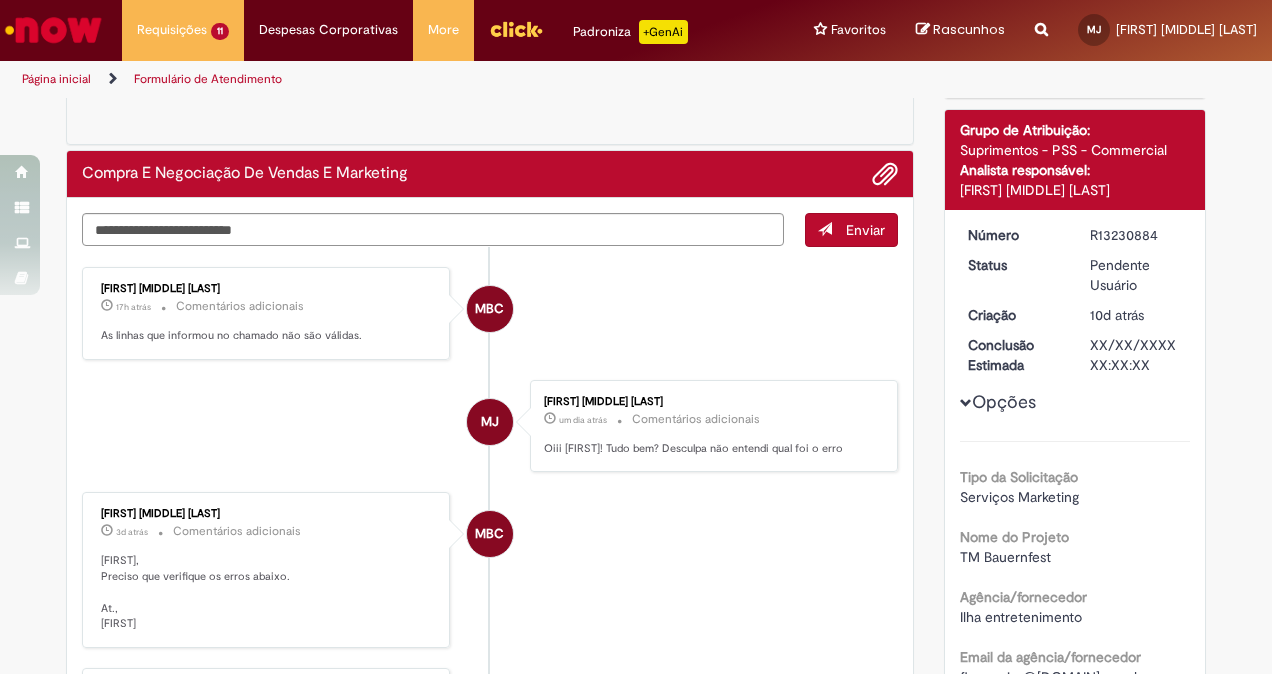 click on "MBC
[FIRST] [MIDDLE] [LAST]
XXh atrás XX horas atrás     Comentários adicionais
As linhas que informou no chamado não são válidas." at bounding box center [490, 313] 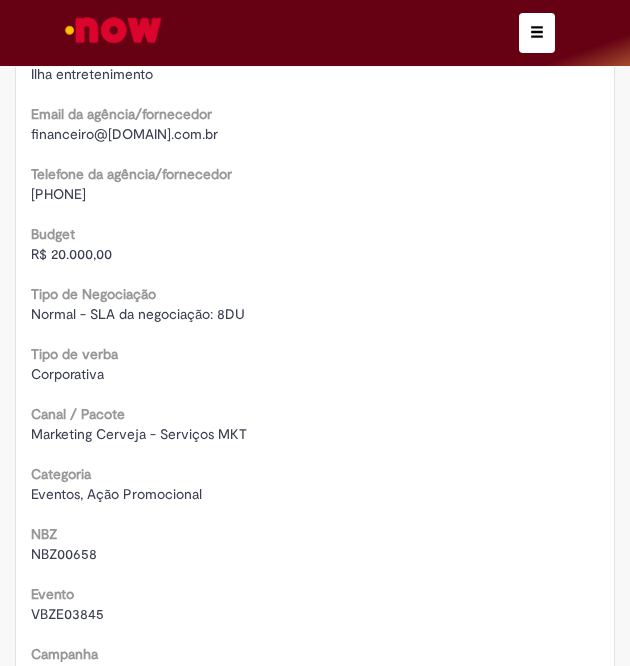 scroll, scrollTop: 3762, scrollLeft: 0, axis: vertical 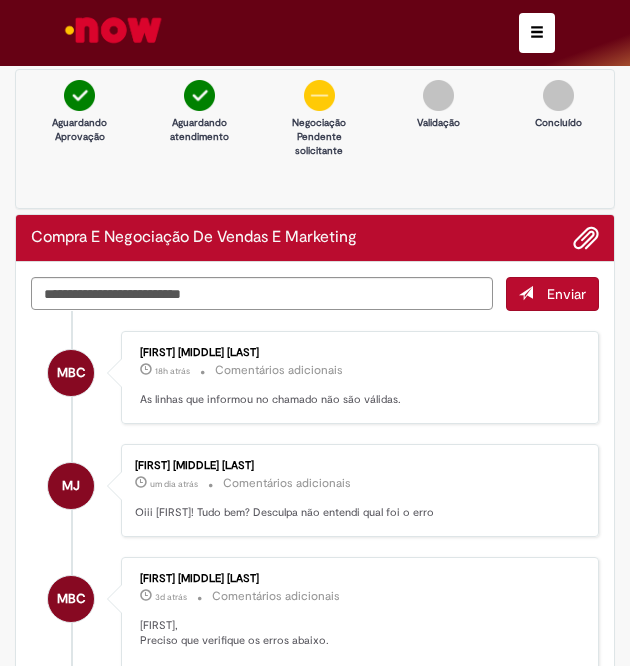 click at bounding box center [537, 33] 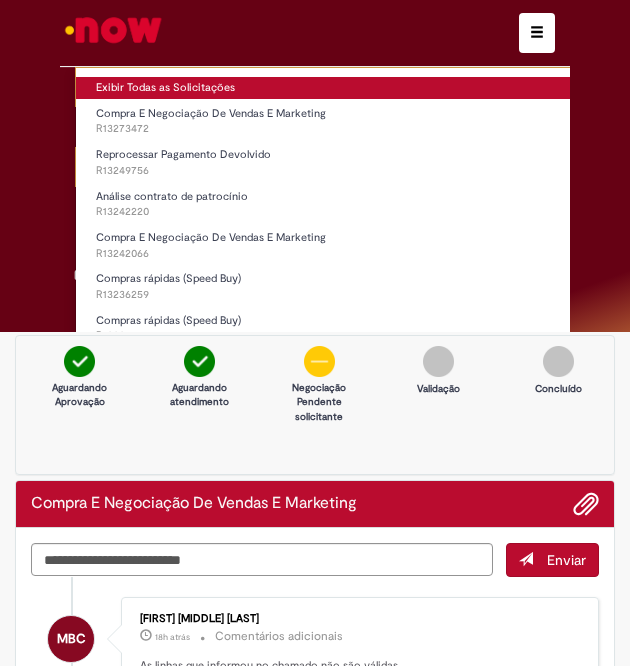 click on "Exibir Todas as Solicitações" at bounding box center (372, 88) 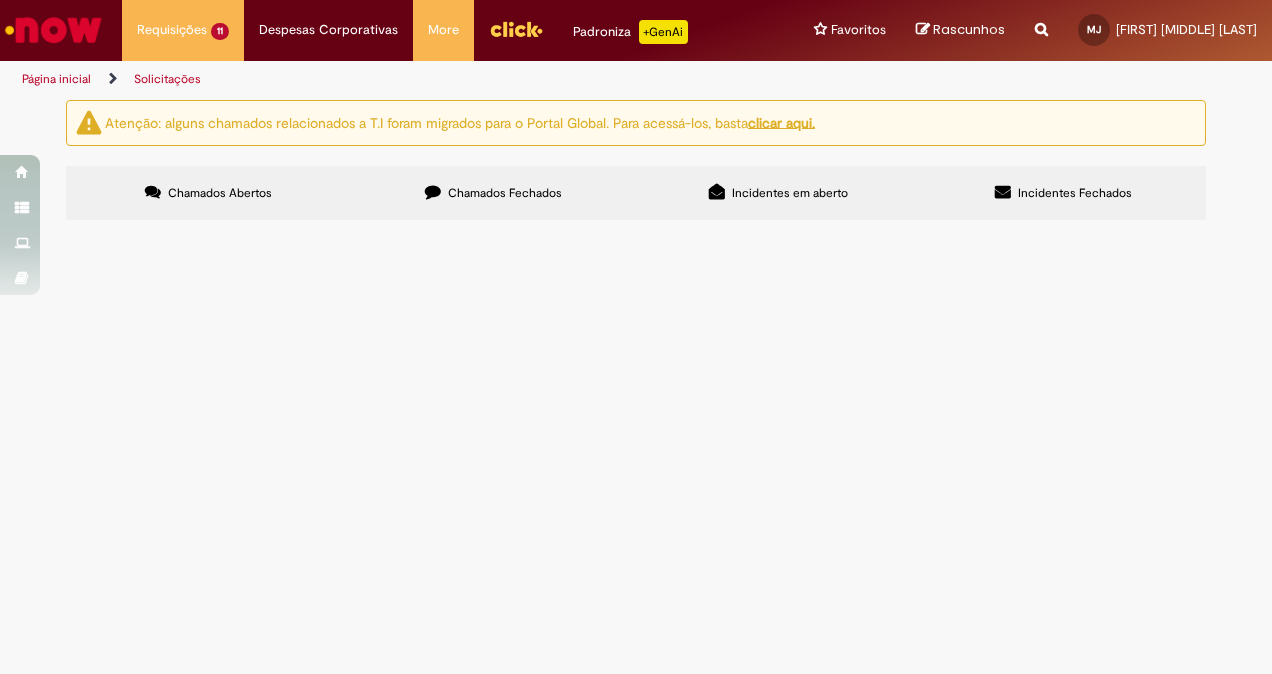 scroll, scrollTop: 329, scrollLeft: 0, axis: vertical 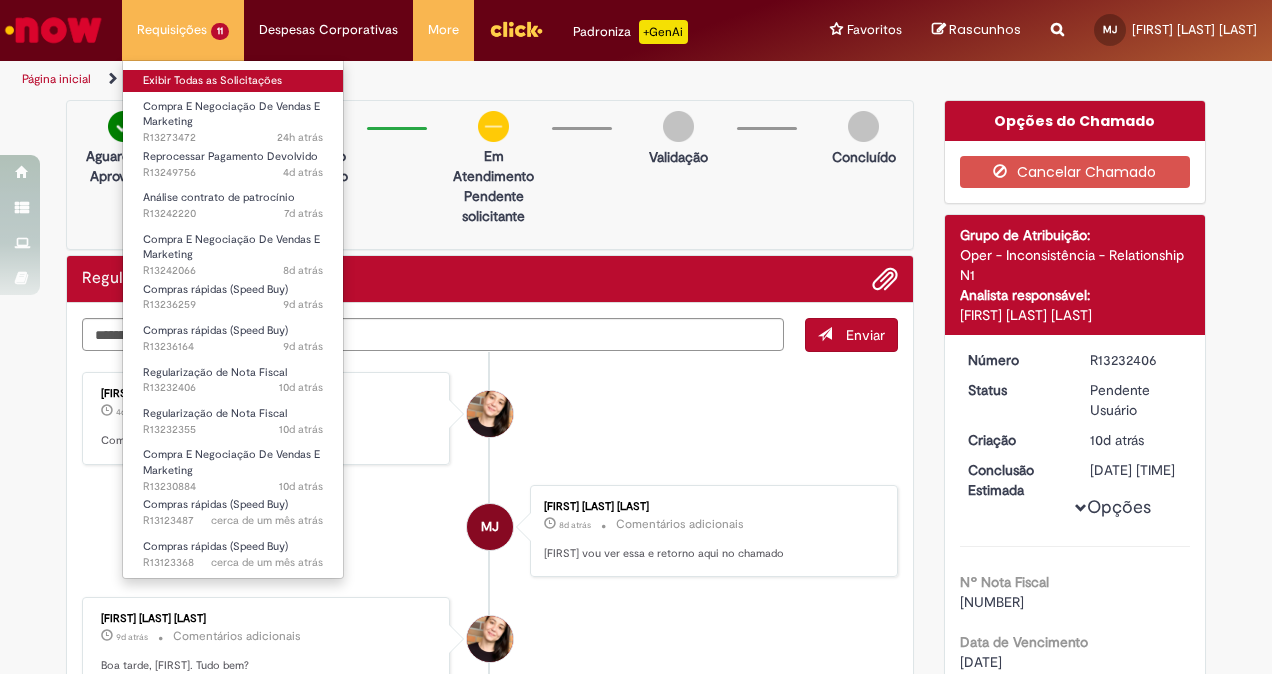click on "Exibir Todas as Solicitações" at bounding box center [233, 81] 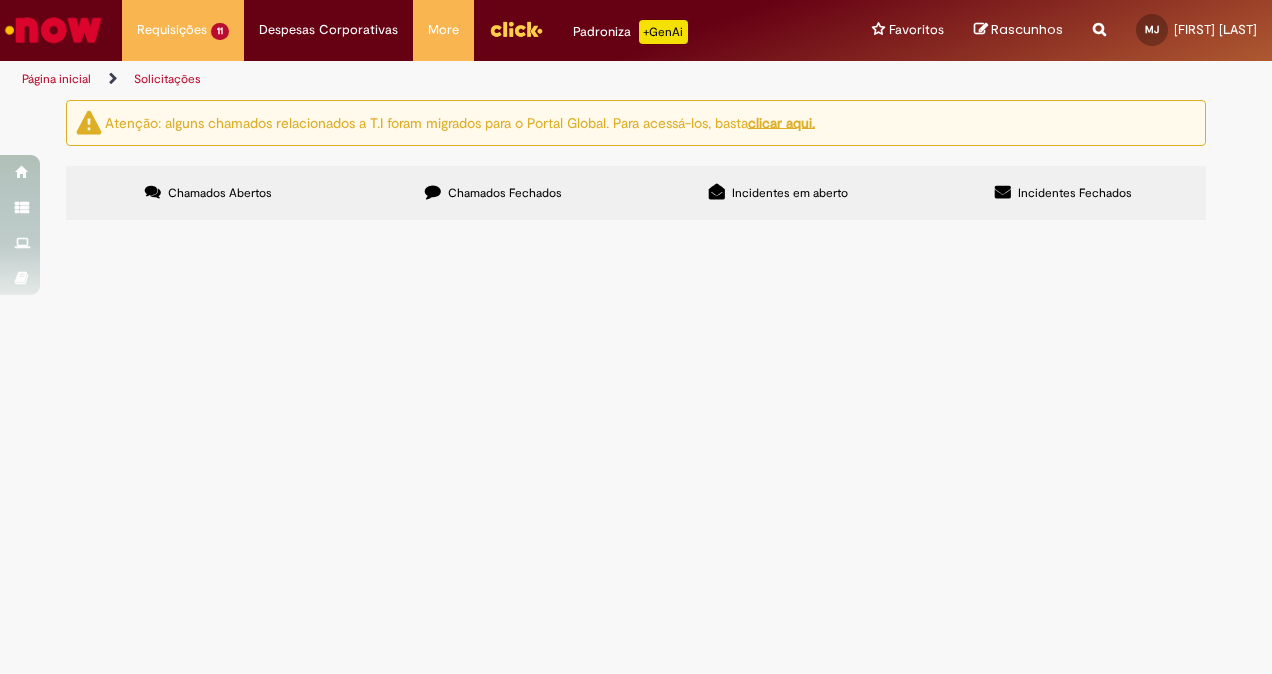scroll, scrollTop: 0, scrollLeft: 0, axis: both 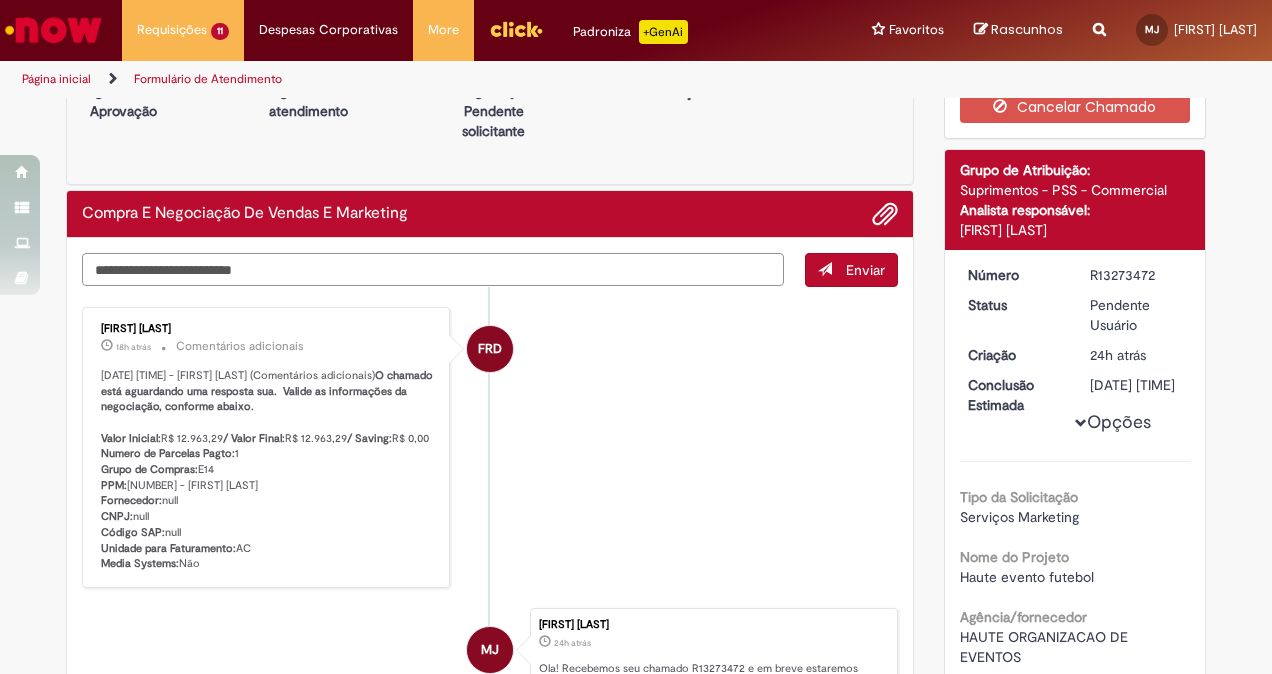 click at bounding box center [433, 269] 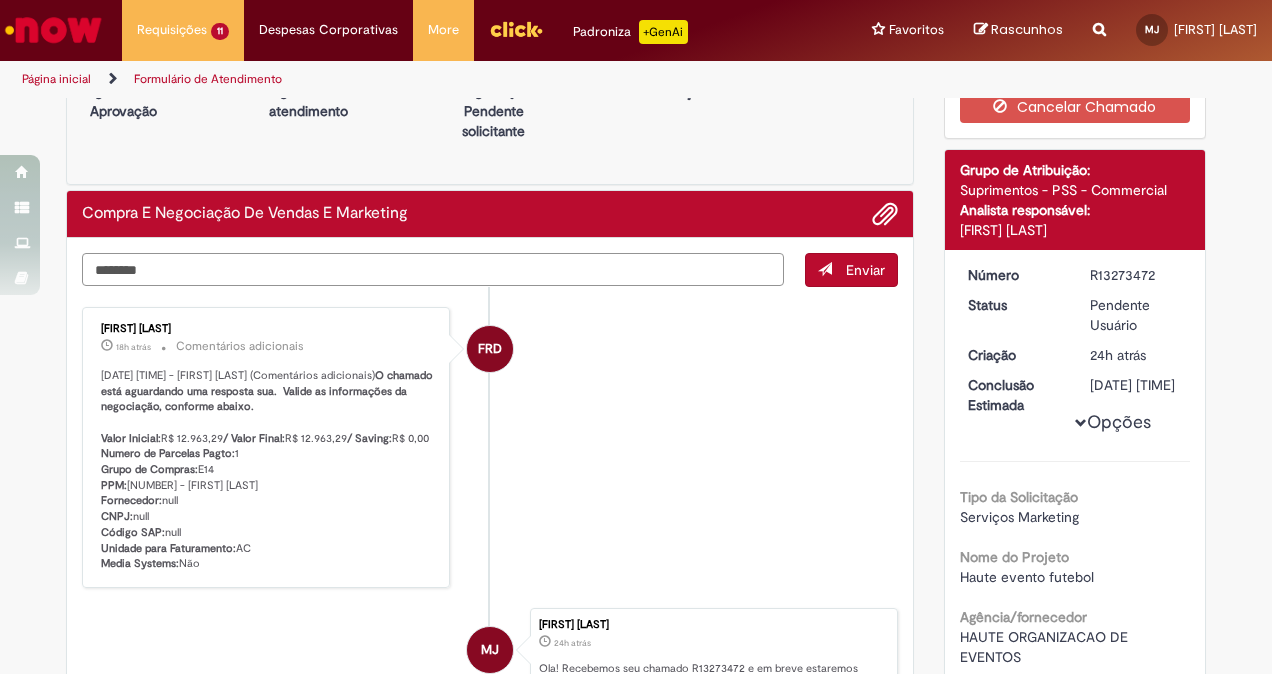 type on "********" 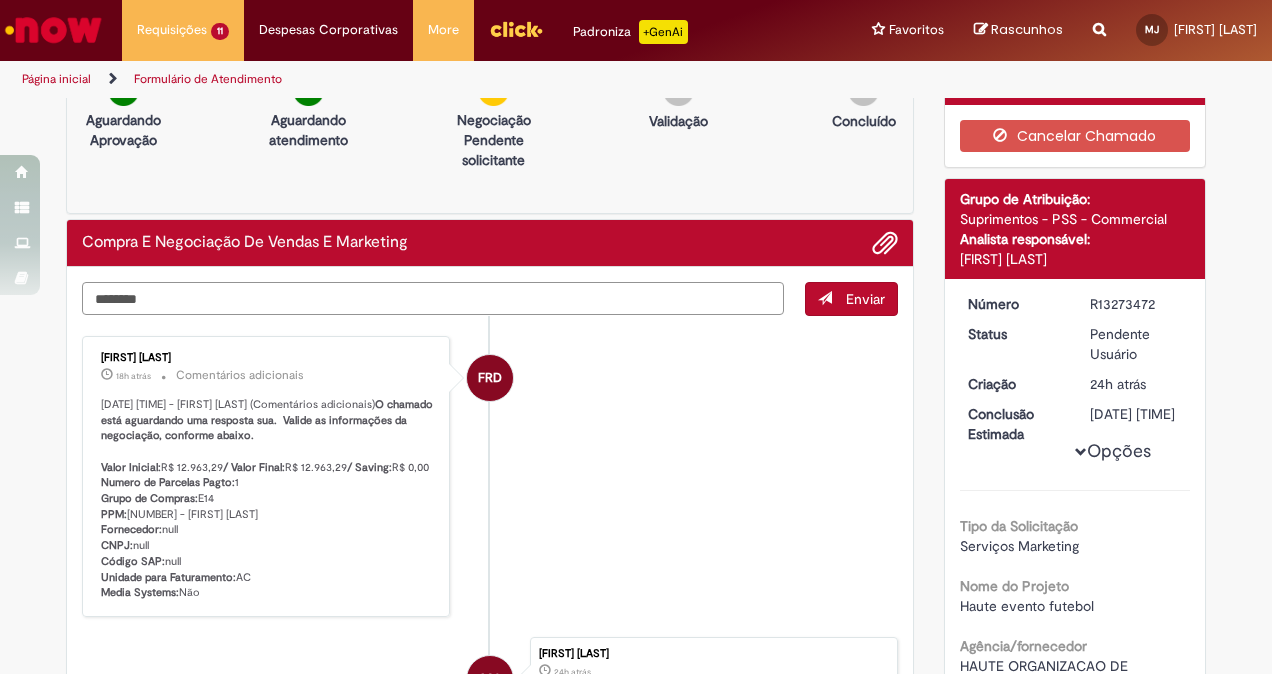 scroll, scrollTop: 0, scrollLeft: 0, axis: both 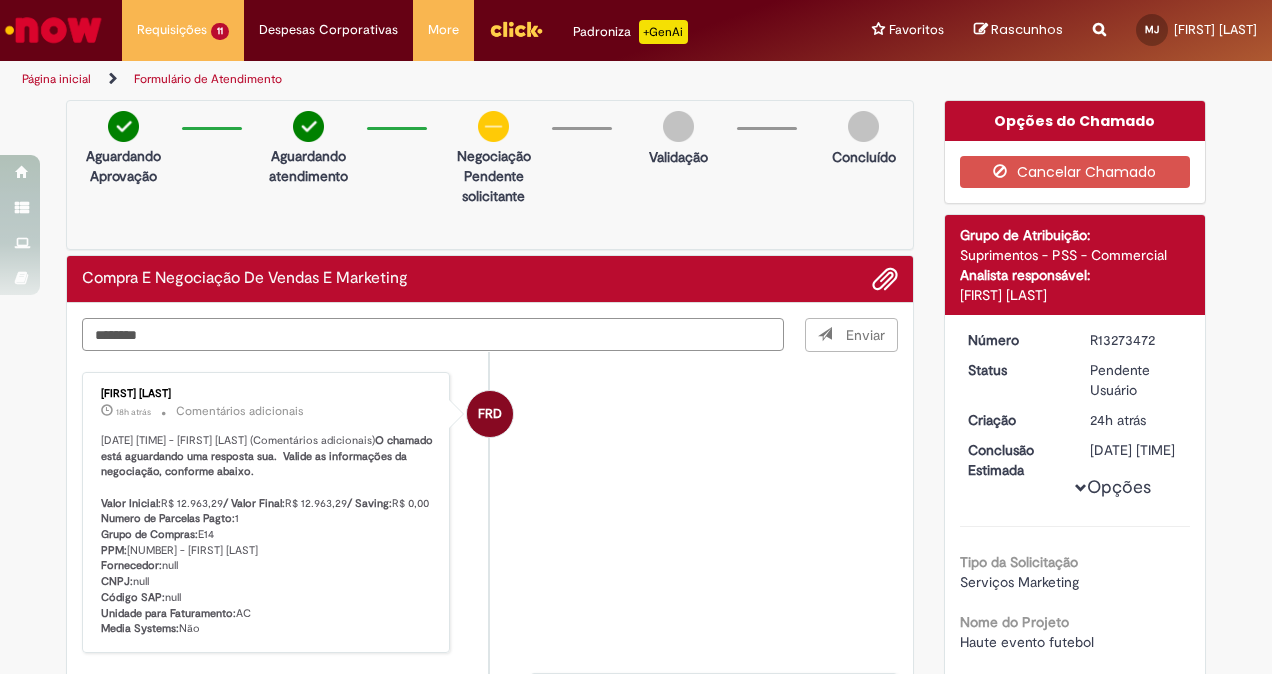type 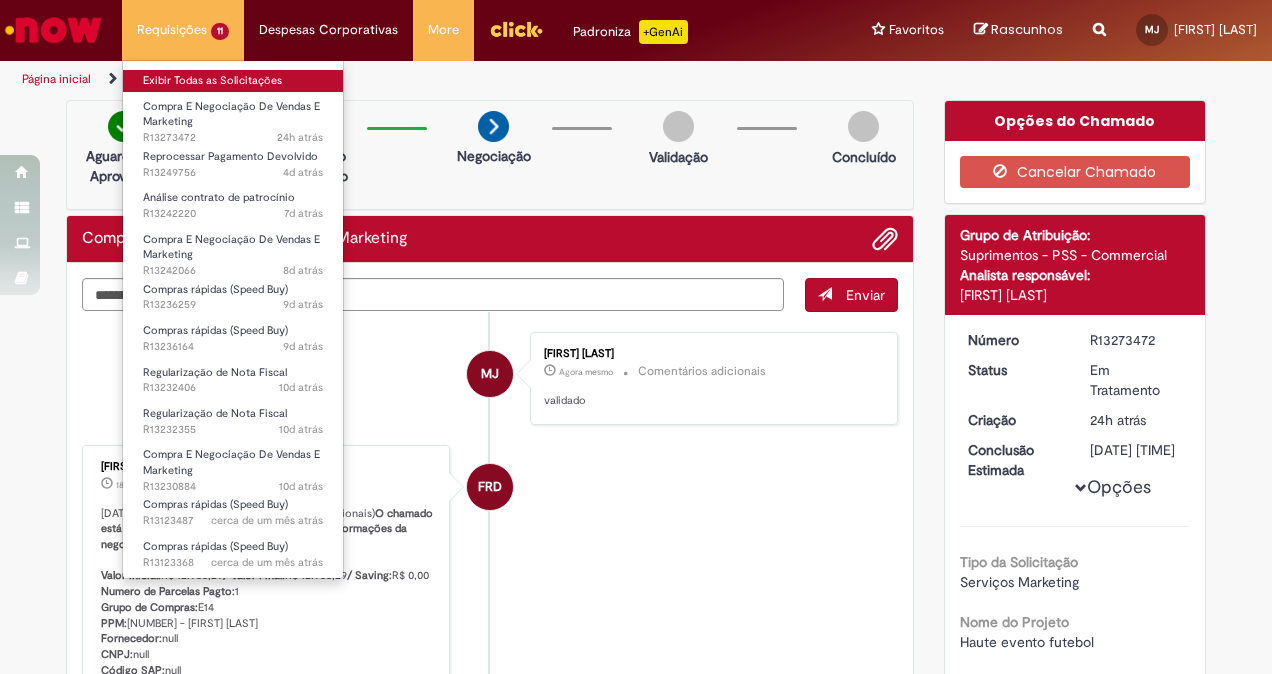 click on "Exibir Todas as Solicitações" at bounding box center [233, 81] 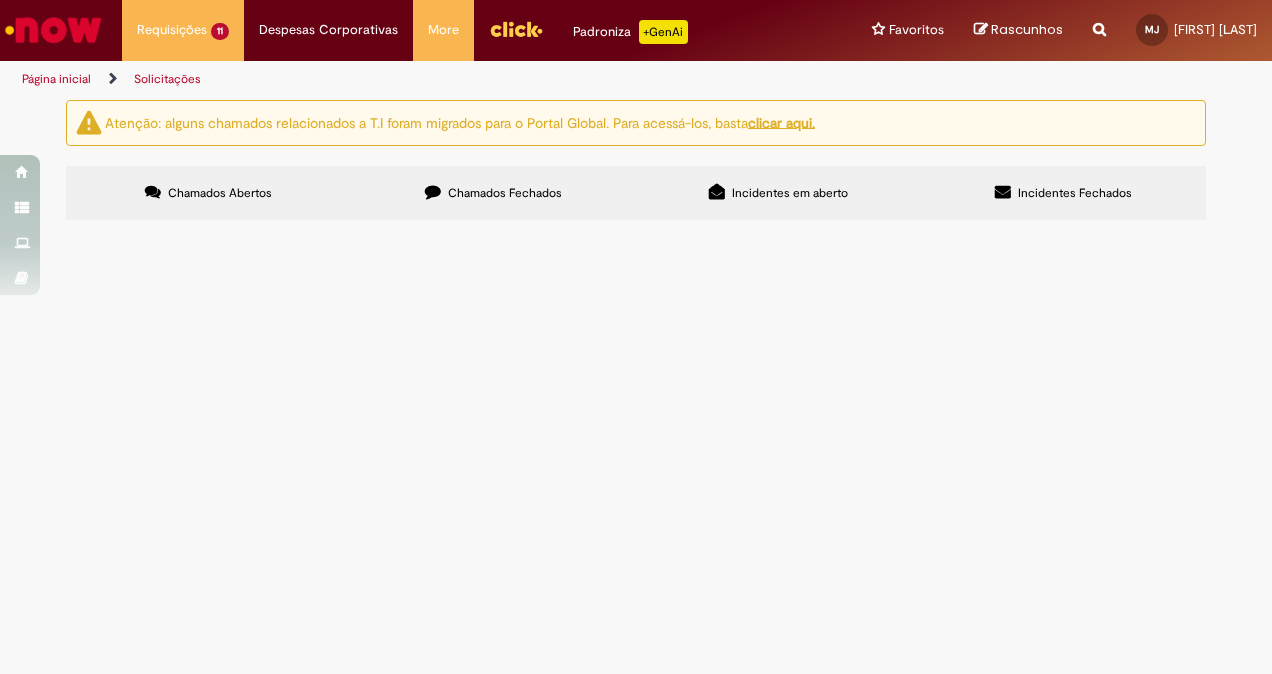 scroll, scrollTop: 74, scrollLeft: 0, axis: vertical 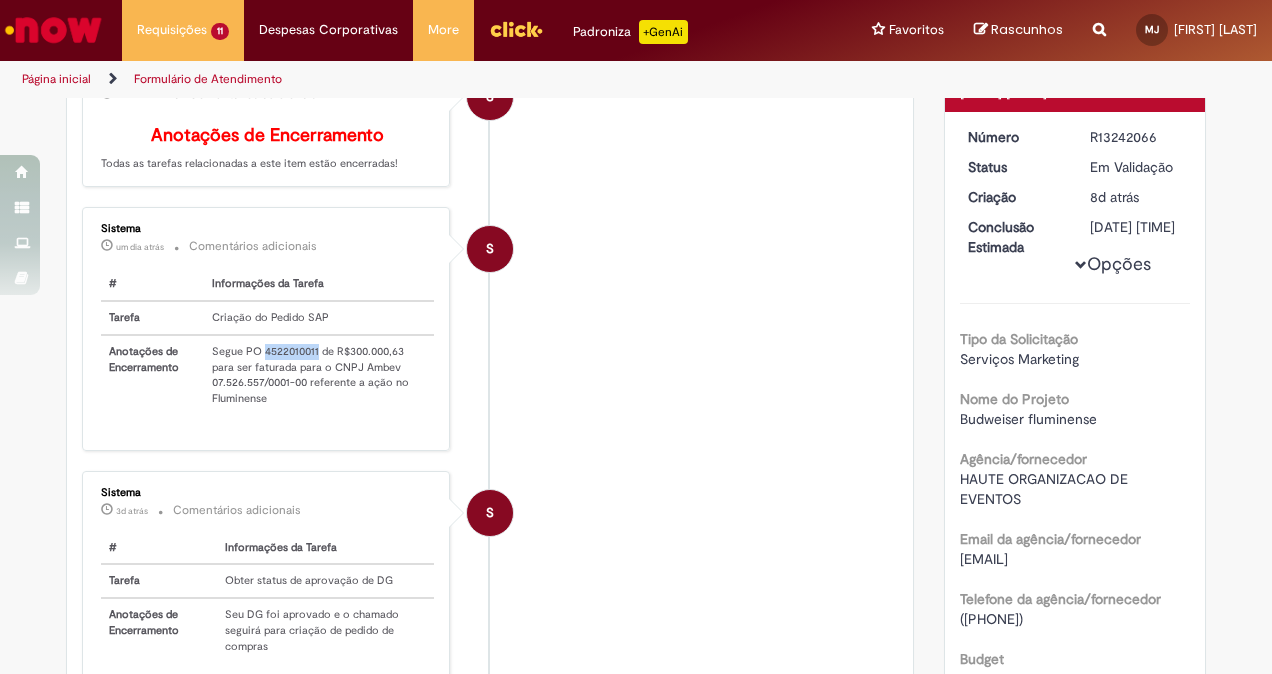 drag, startPoint x: 254, startPoint y: 373, endPoint x: 309, endPoint y: 376, distance: 55.081757 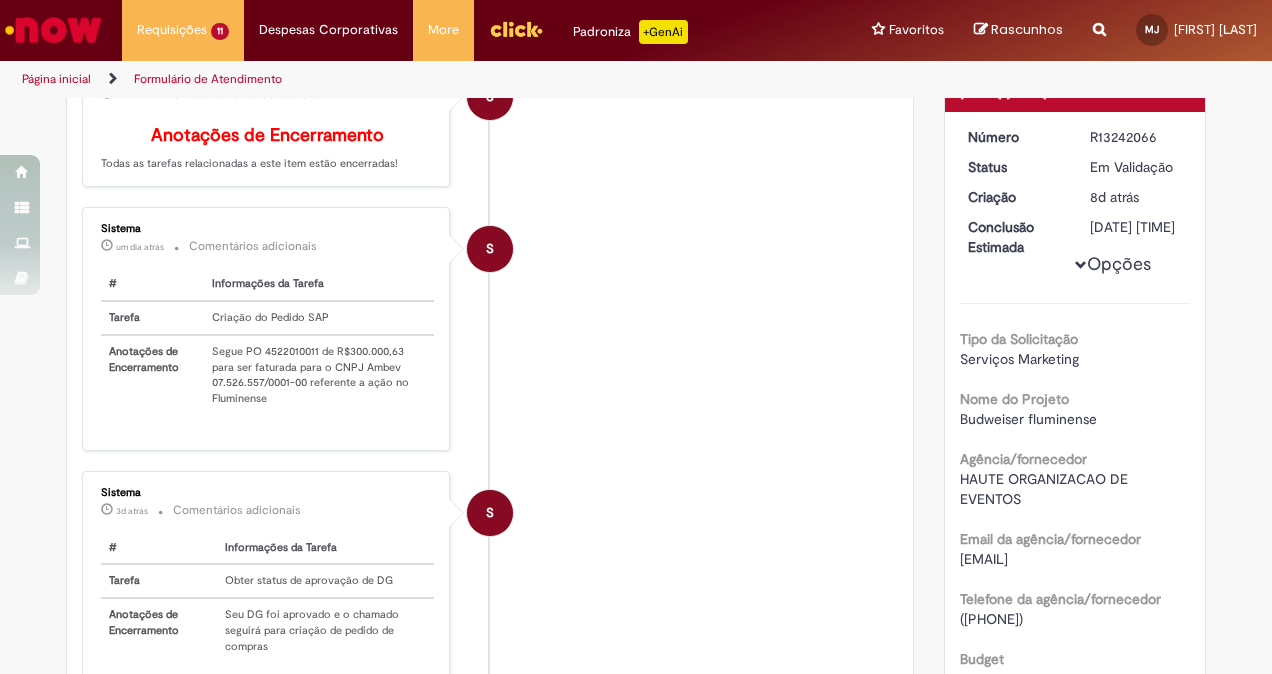 drag, startPoint x: 309, startPoint y: 376, endPoint x: 203, endPoint y: 372, distance: 106.07545 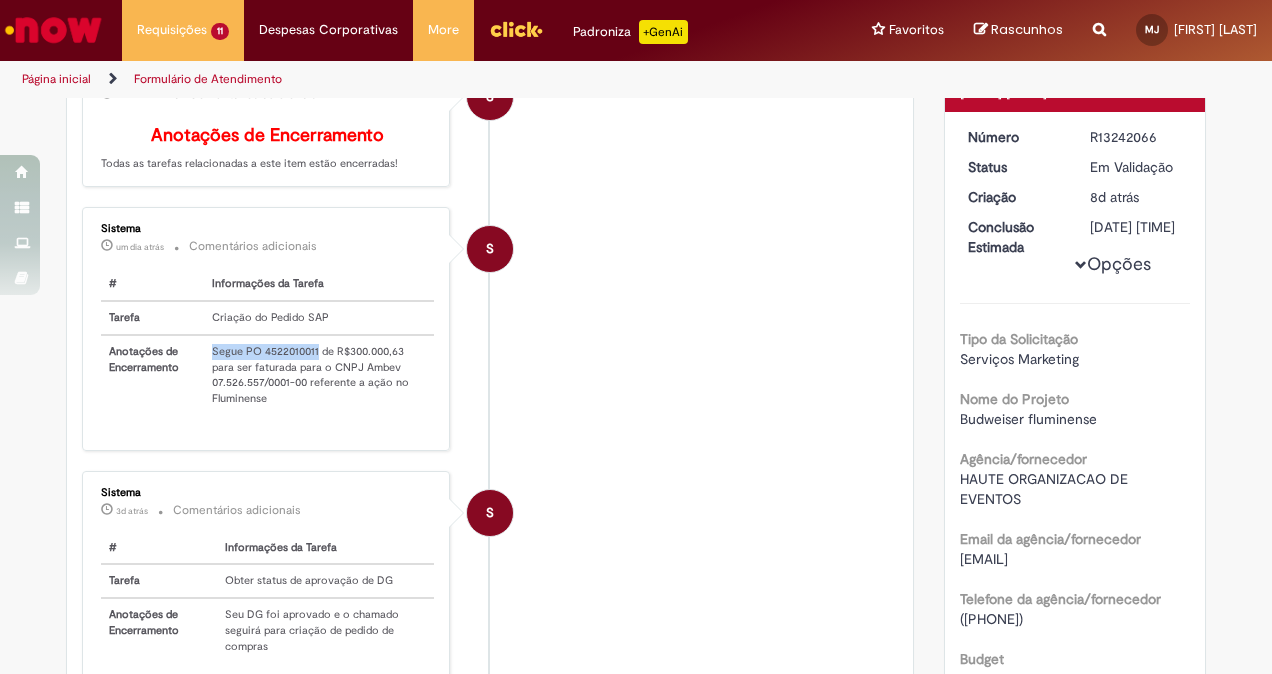 drag, startPoint x: 204, startPoint y: 373, endPoint x: 310, endPoint y: 376, distance: 106.04244 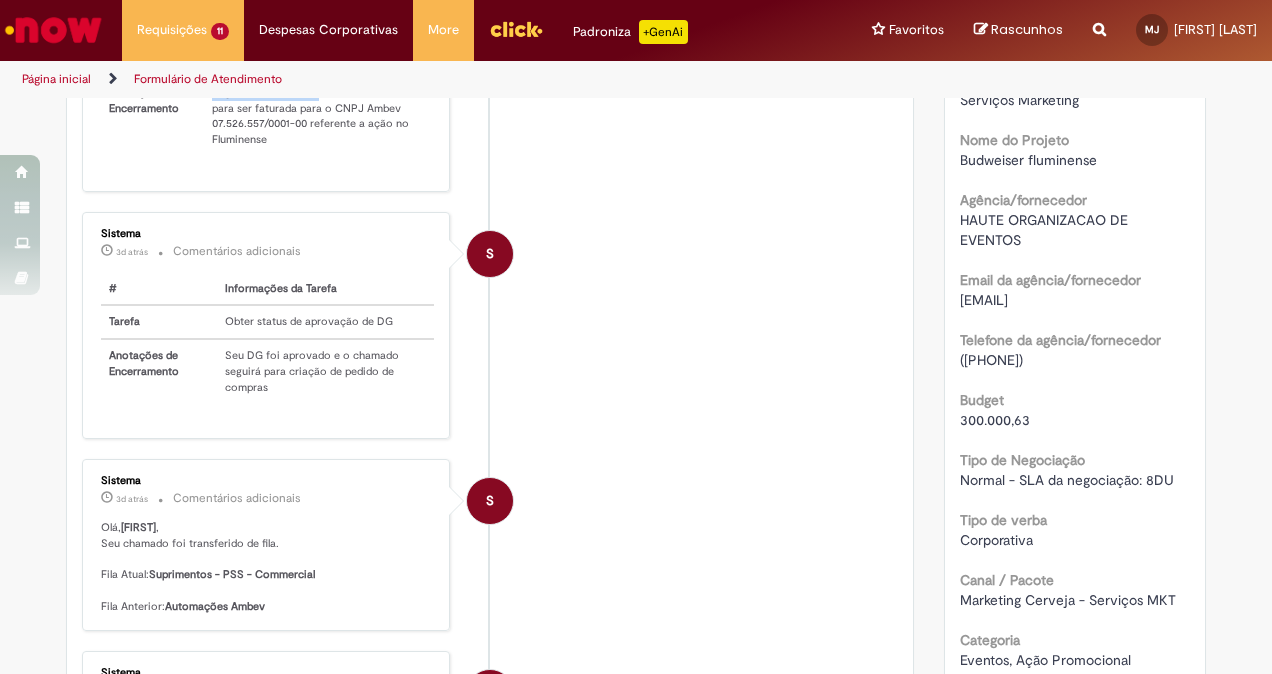 scroll, scrollTop: 503, scrollLeft: 0, axis: vertical 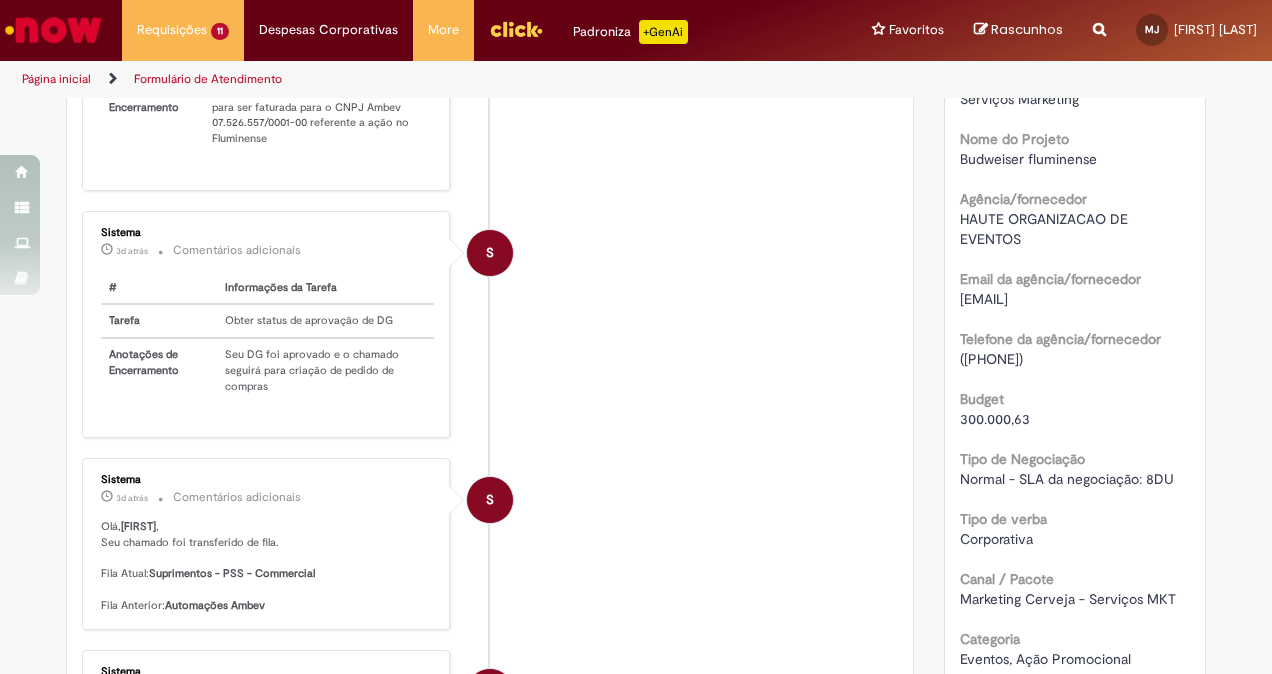 click on "Segue PO 4522010011 de R$300.000,63 para ser faturada para o CNPJ Ambev 07.526.557/0001-00 referente a ação no Fluminense" at bounding box center (319, 115) 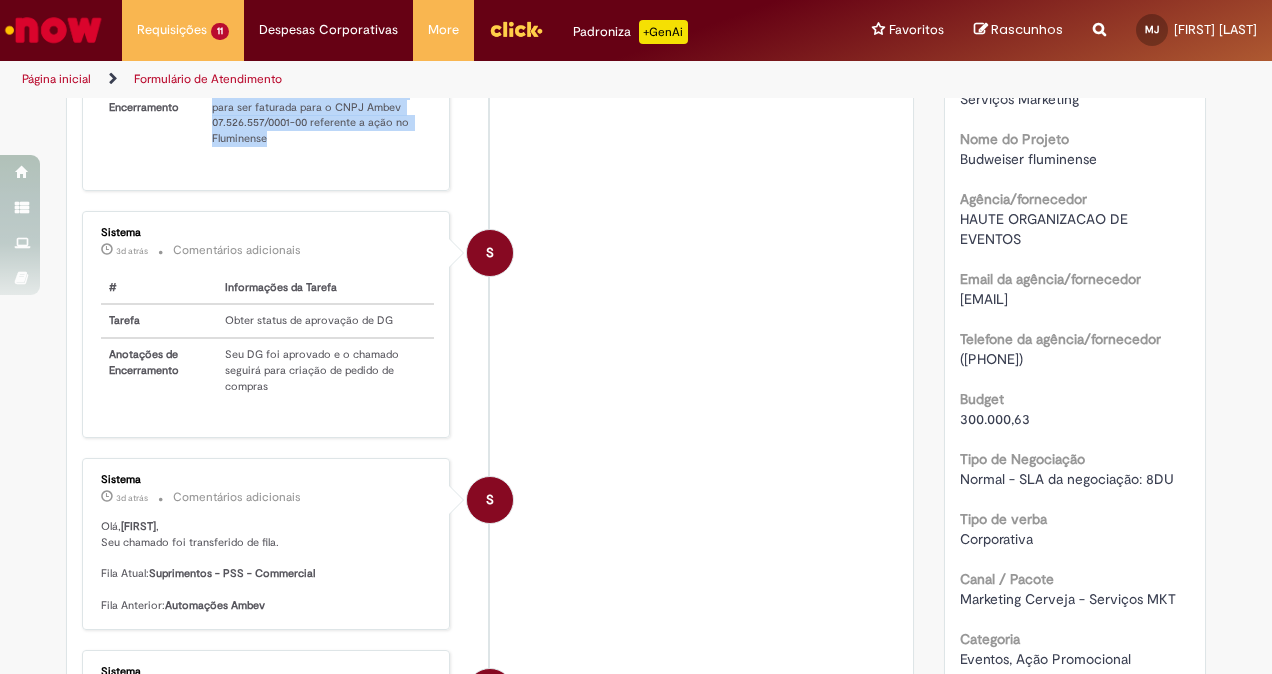 drag, startPoint x: 200, startPoint y: 115, endPoint x: 325, endPoint y: 174, distance: 138.22446 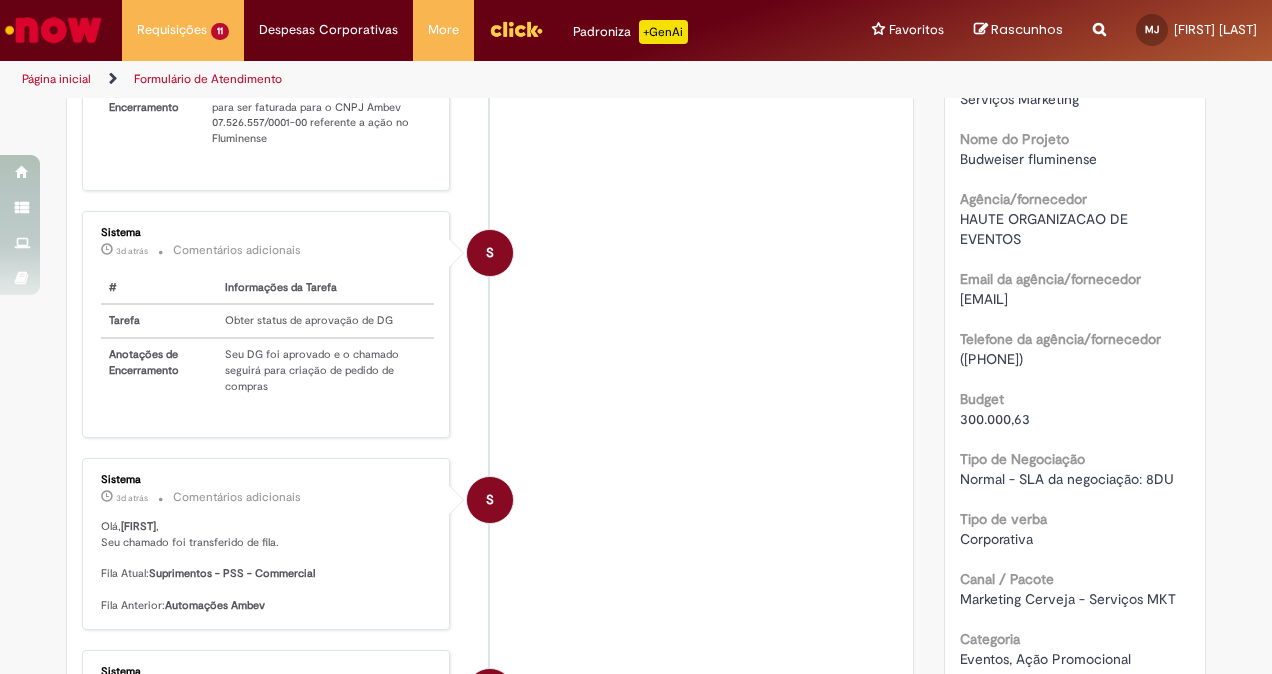 click on "S
Sistema
um dia atrás um dia atrás     Comentários adicionais
Anotações de Encerramento
Todas as tarefas relacionadas a este item estão encerradas!
S
Sistema
um dia atrás um dia atrás     Comentários adicionais
# Informações da Tarefa Tarefa Criação do Pedido SAP Anotações de Encerramento Segue PO 4522010011 de R$300.000,63 para ser faturada para o CNPJ Ambev 07.526.557/0001-00 referente a ação no Fluminense
S" at bounding box center (490, 894) 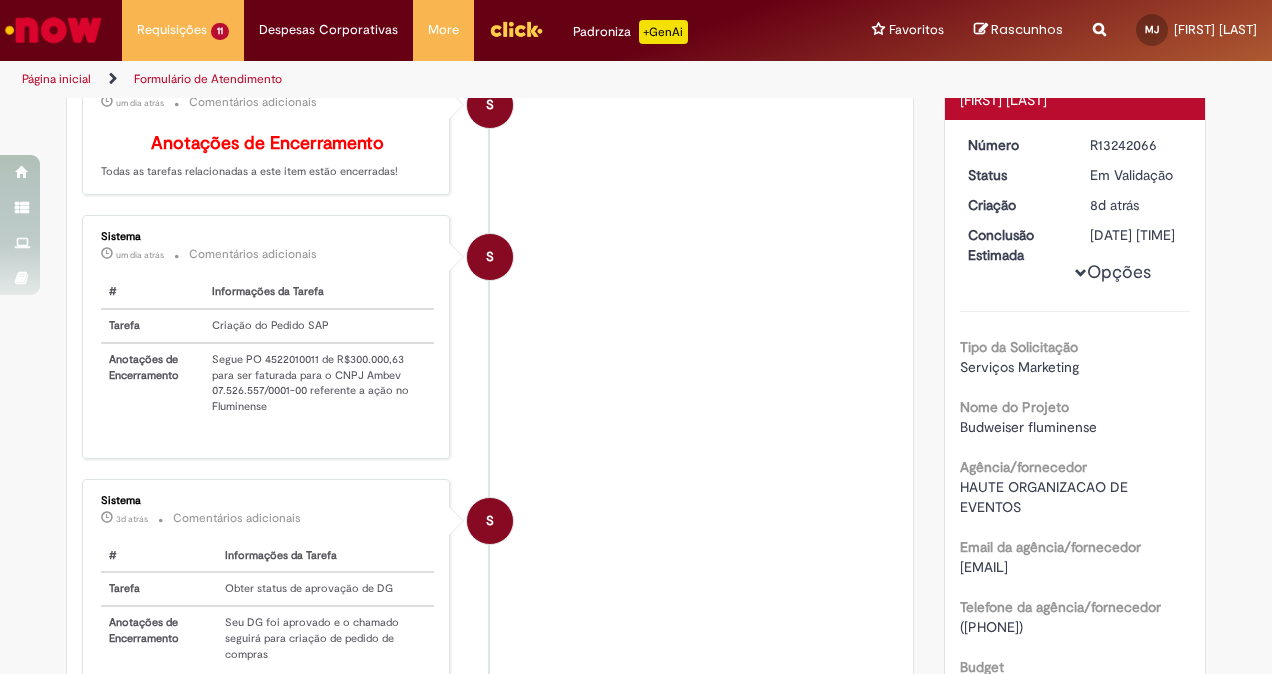 scroll, scrollTop: 229, scrollLeft: 0, axis: vertical 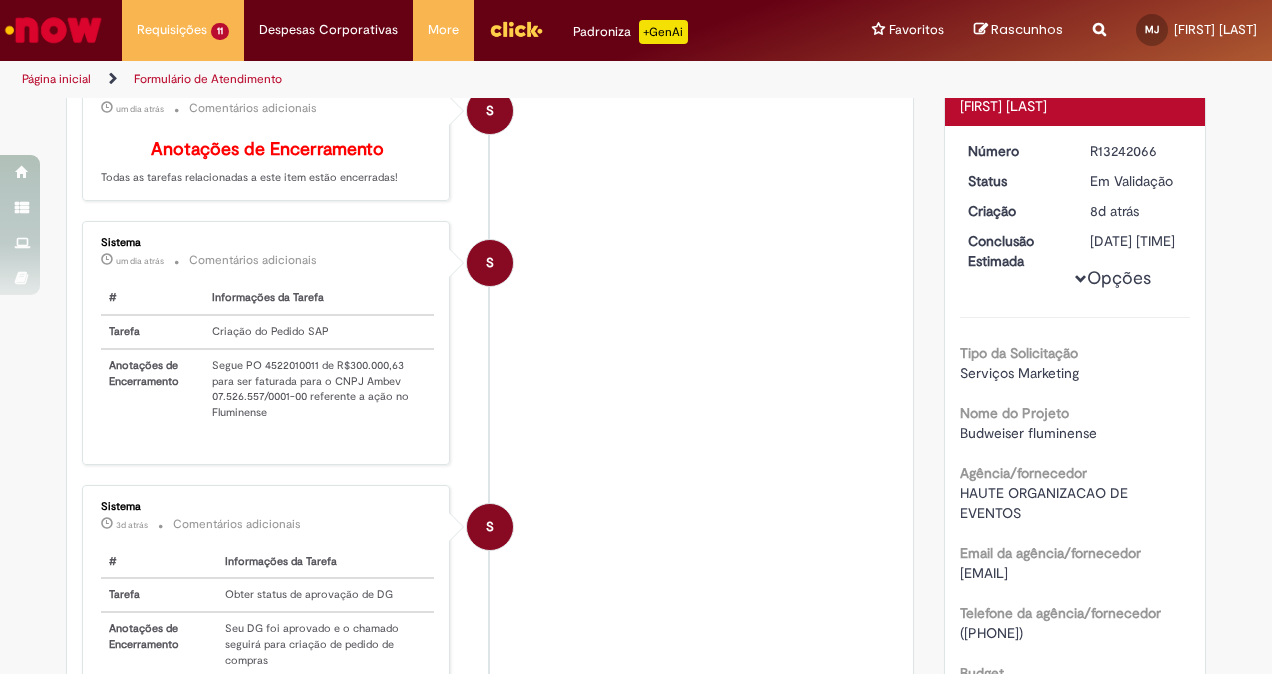 click on "S
Sistema
um dia atrás um dia atrás     Comentários adicionais
# Informações da Tarefa Tarefa Criação do Pedido SAP Anotações de Encerramento Segue PO 4522010011 de R$300.000,63 para ser faturada para o CNPJ Ambev 07.526.557/0001-00 referente a ação no Fluminense" at bounding box center (490, 342) 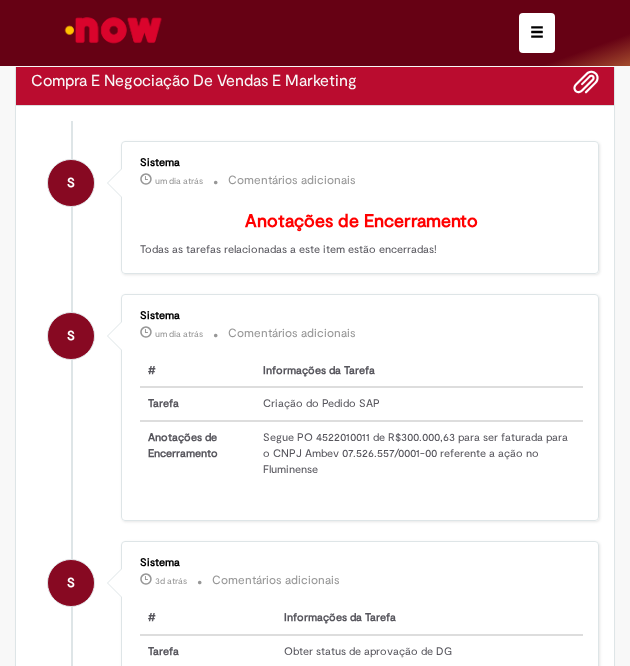 scroll, scrollTop: 0, scrollLeft: 0, axis: both 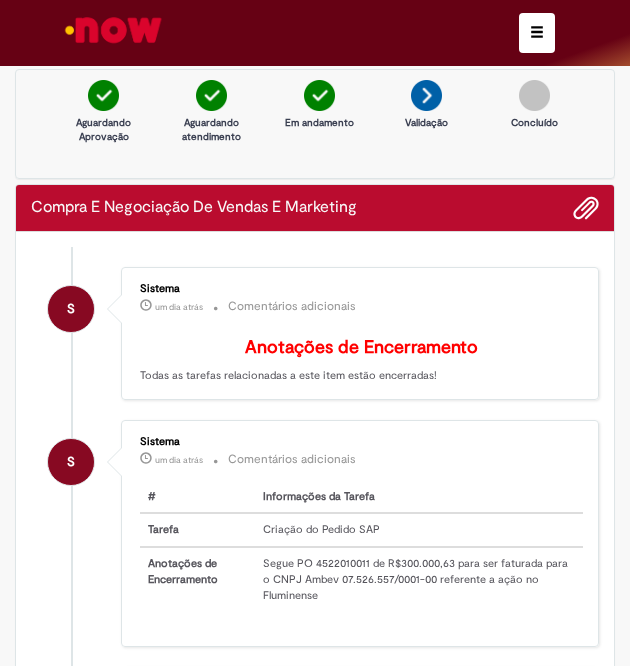 drag, startPoint x: 526, startPoint y: 41, endPoint x: 536, endPoint y: 21, distance: 22.36068 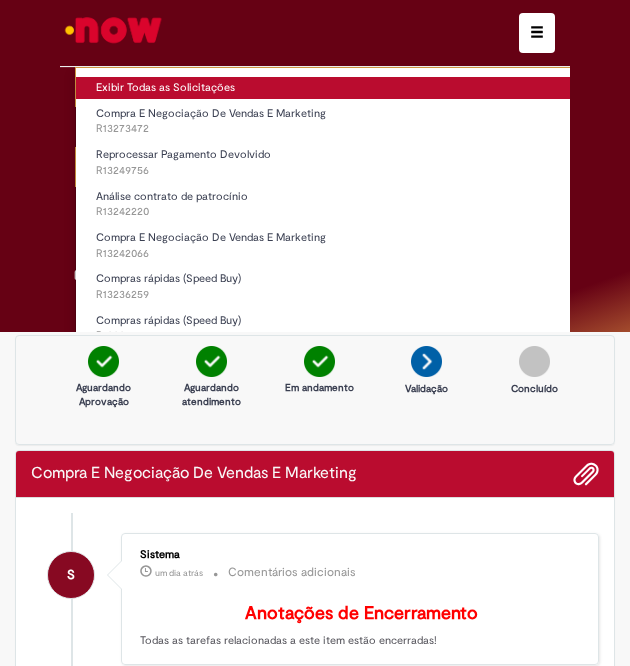 click on "Exibir Todas as Solicitações" at bounding box center (372, 88) 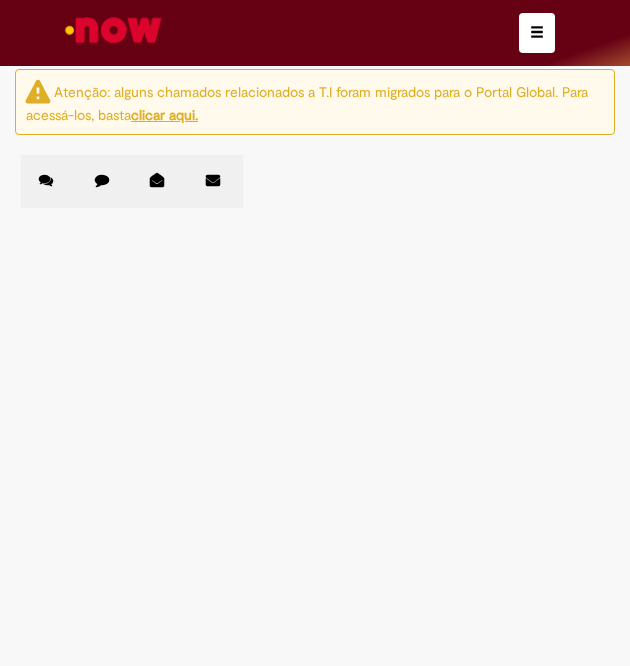 scroll, scrollTop: 656, scrollLeft: 0, axis: vertical 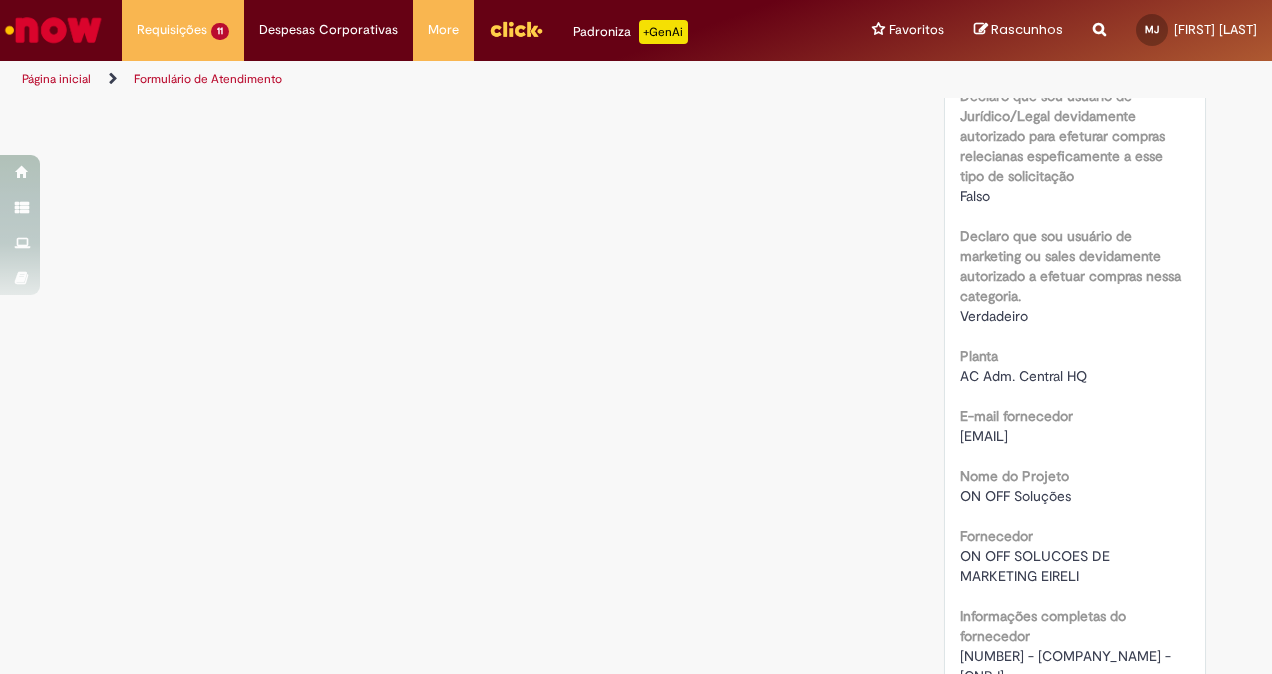 drag, startPoint x: 951, startPoint y: 437, endPoint x: 1131, endPoint y: 436, distance: 180.00278 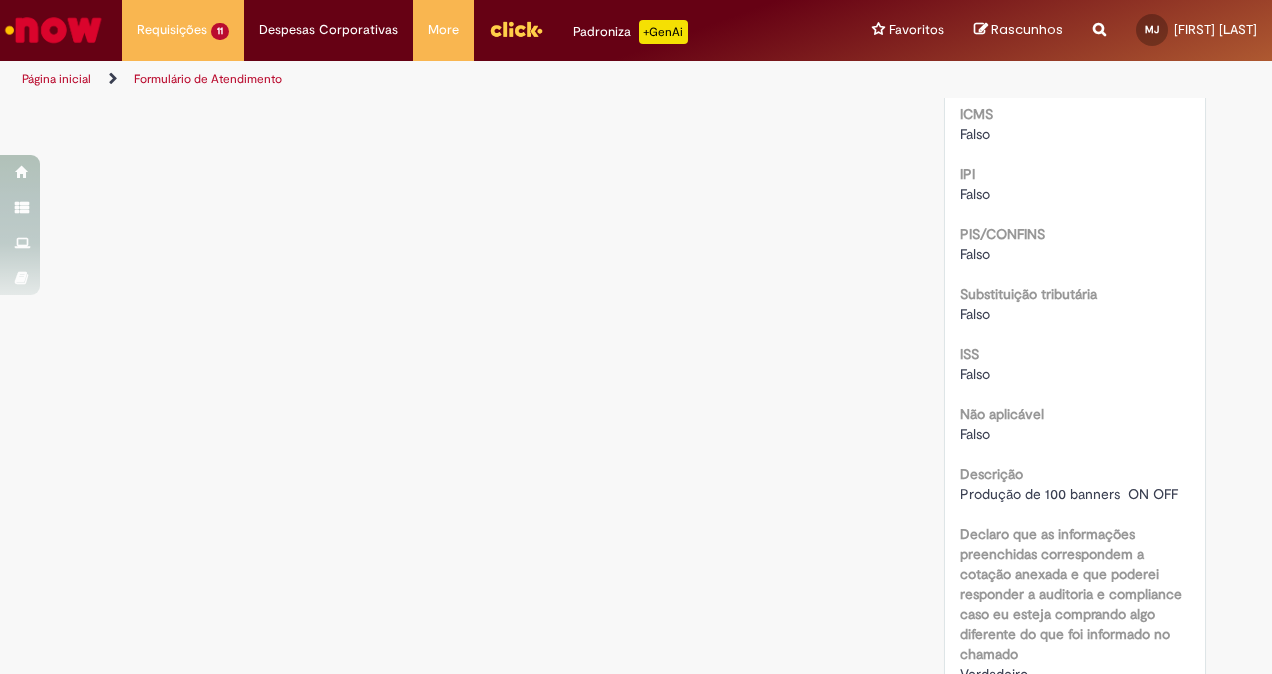 scroll, scrollTop: 2691, scrollLeft: 0, axis: vertical 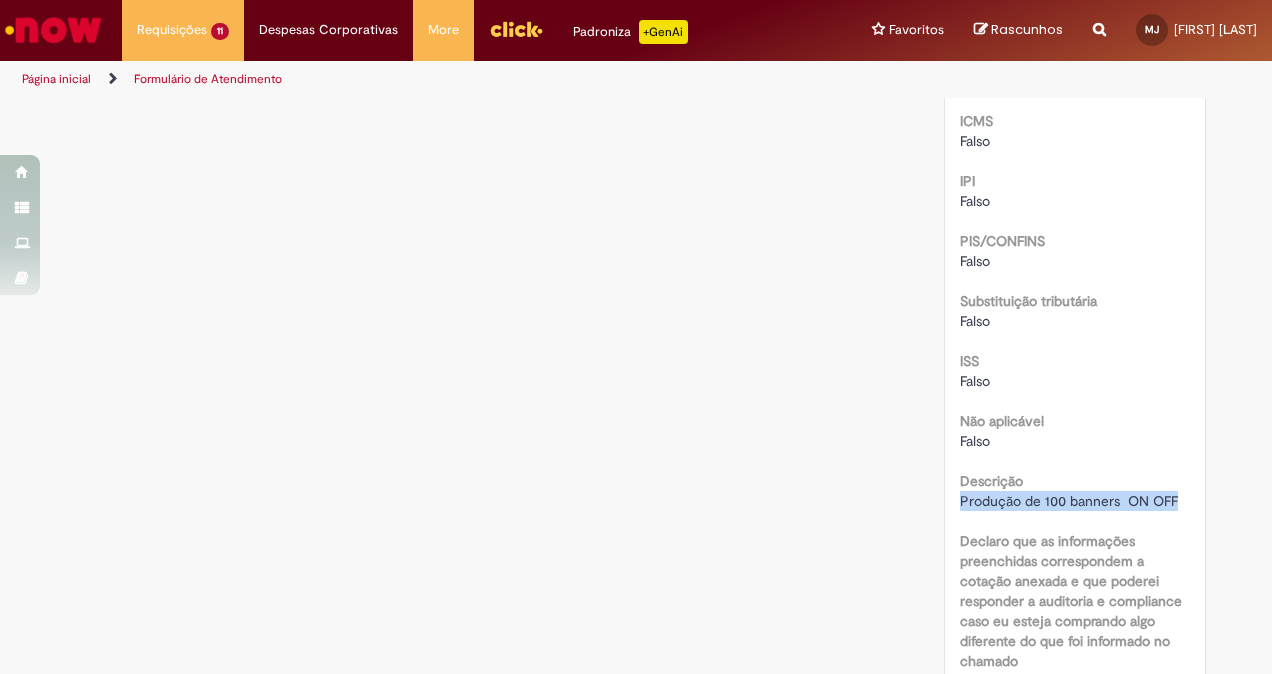 drag, startPoint x: 948, startPoint y: 515, endPoint x: 1194, endPoint y: 516, distance: 246.00203 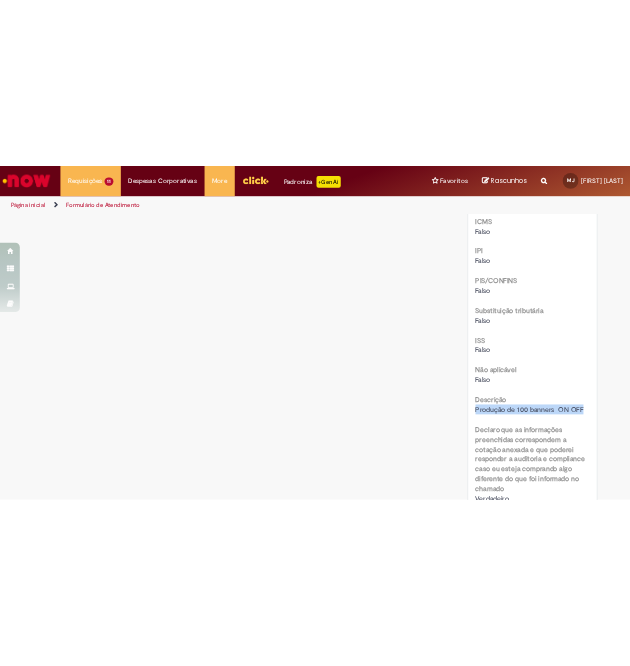 scroll, scrollTop: 2904, scrollLeft: 0, axis: vertical 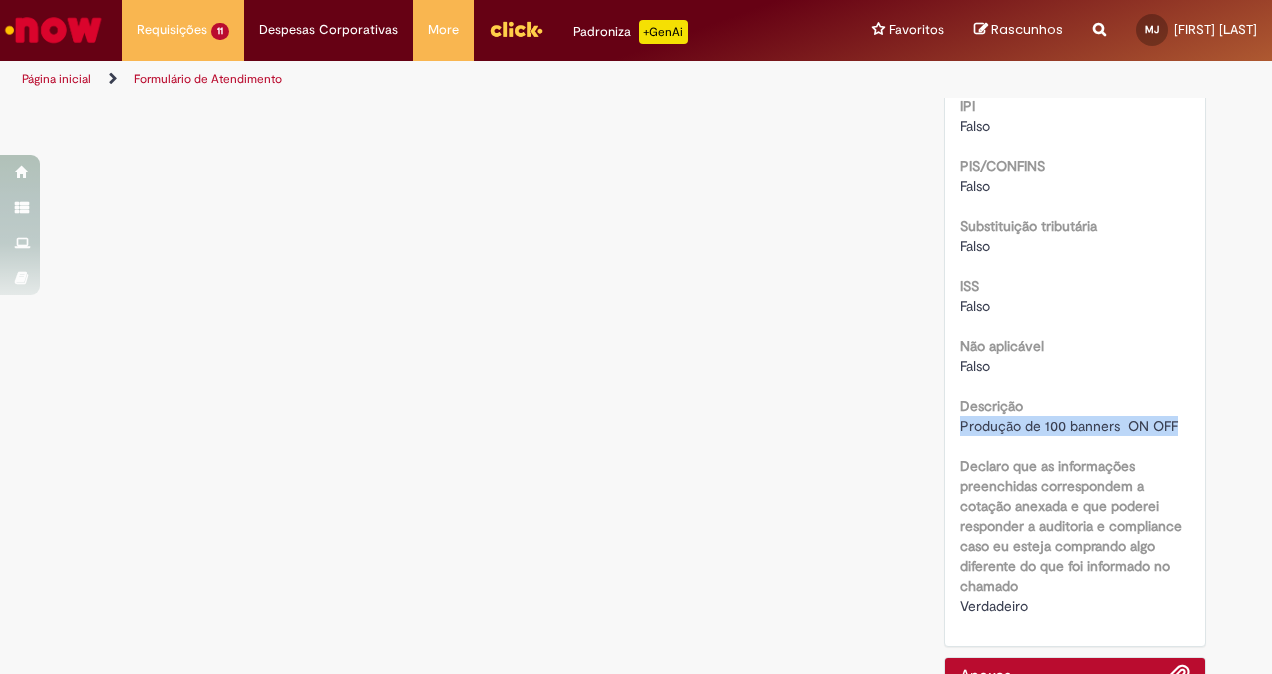 copy on "Produção de 100 banners  ON OFF" 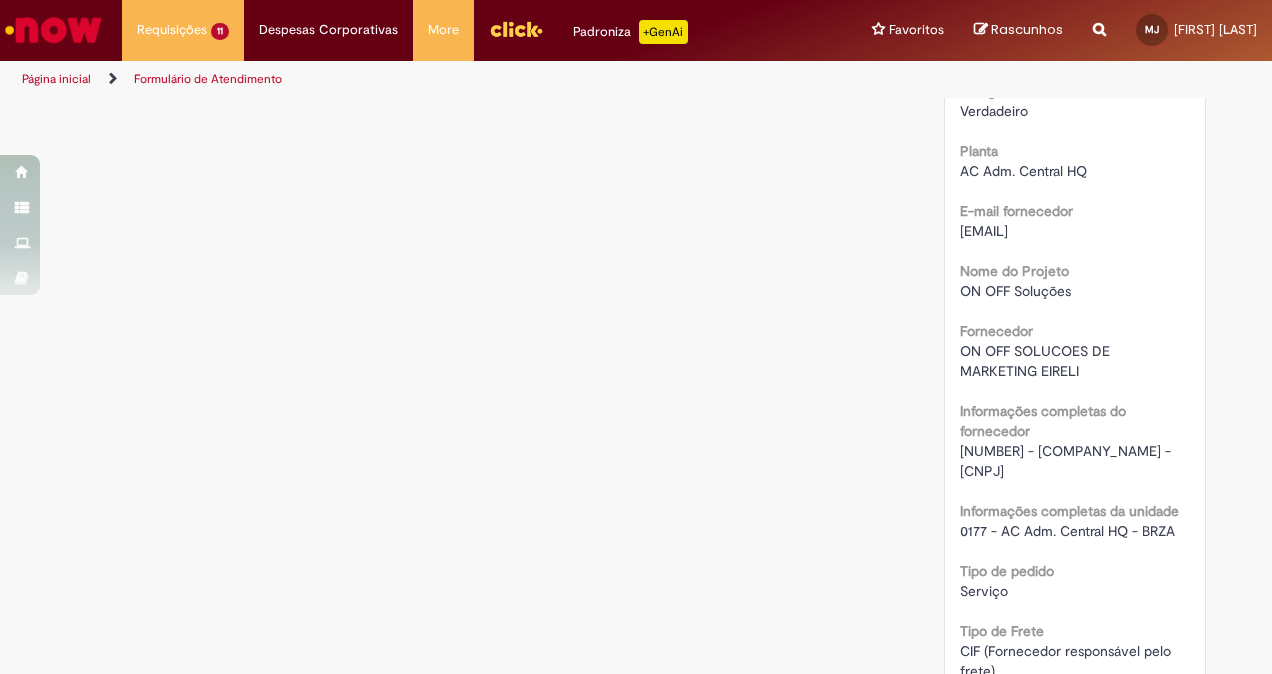 scroll, scrollTop: 1673, scrollLeft: 0, axis: vertical 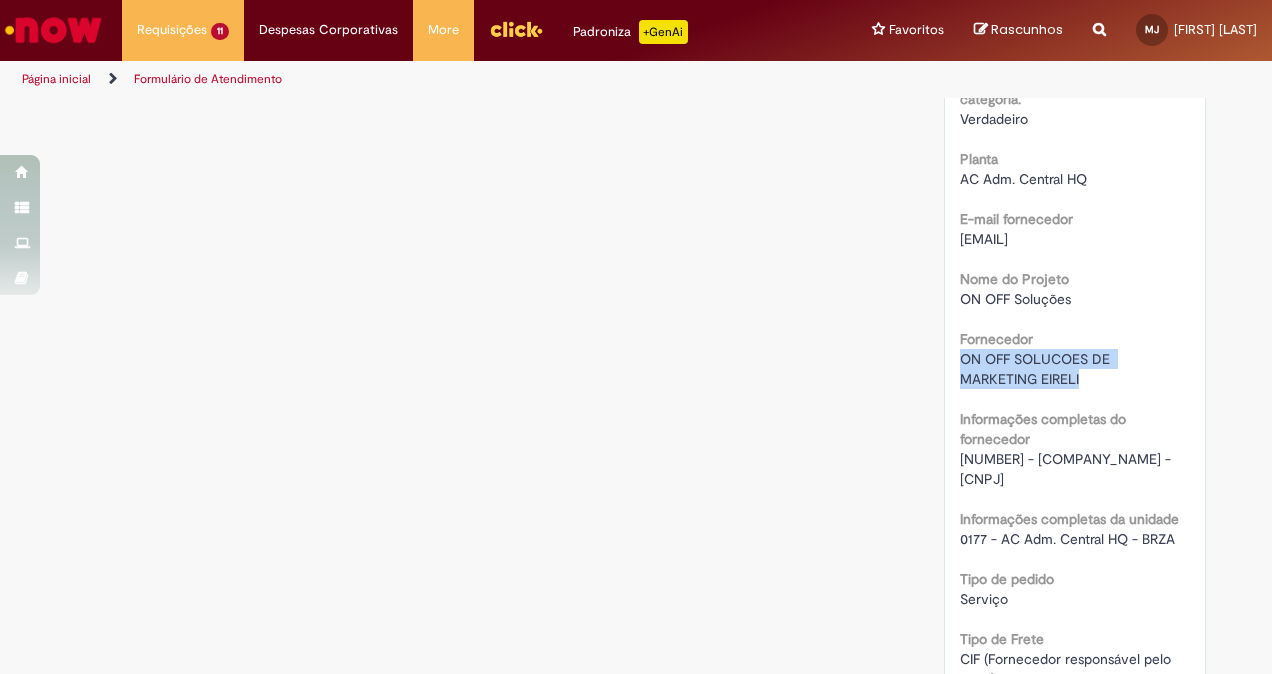 drag, startPoint x: 955, startPoint y: 353, endPoint x: 1102, endPoint y: 375, distance: 148.63715 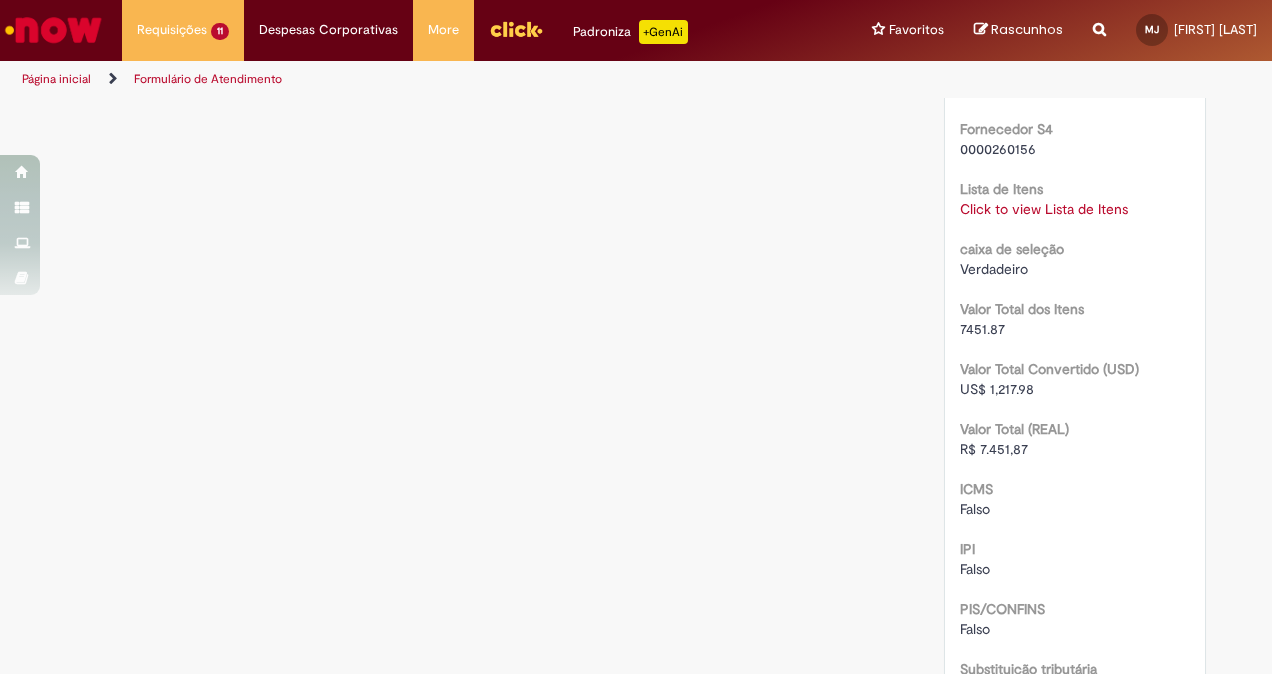 scroll, scrollTop: 2324, scrollLeft: 0, axis: vertical 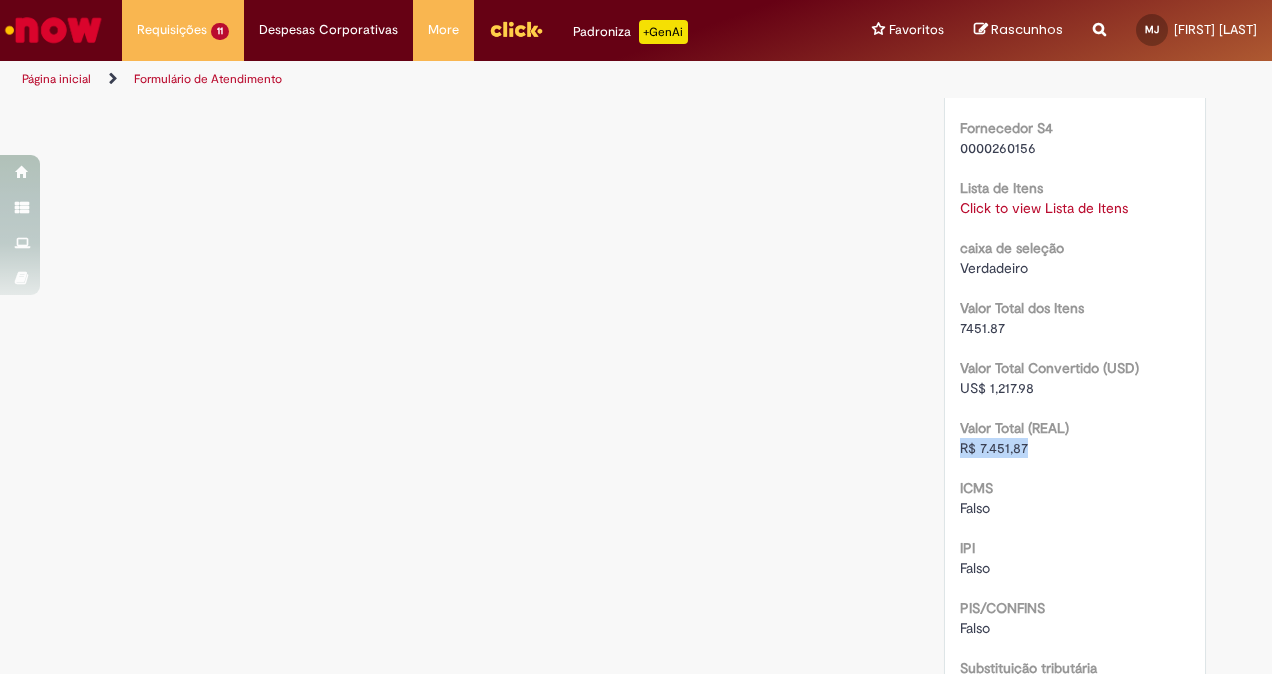 drag, startPoint x: 952, startPoint y: 462, endPoint x: 1028, endPoint y: 462, distance: 76 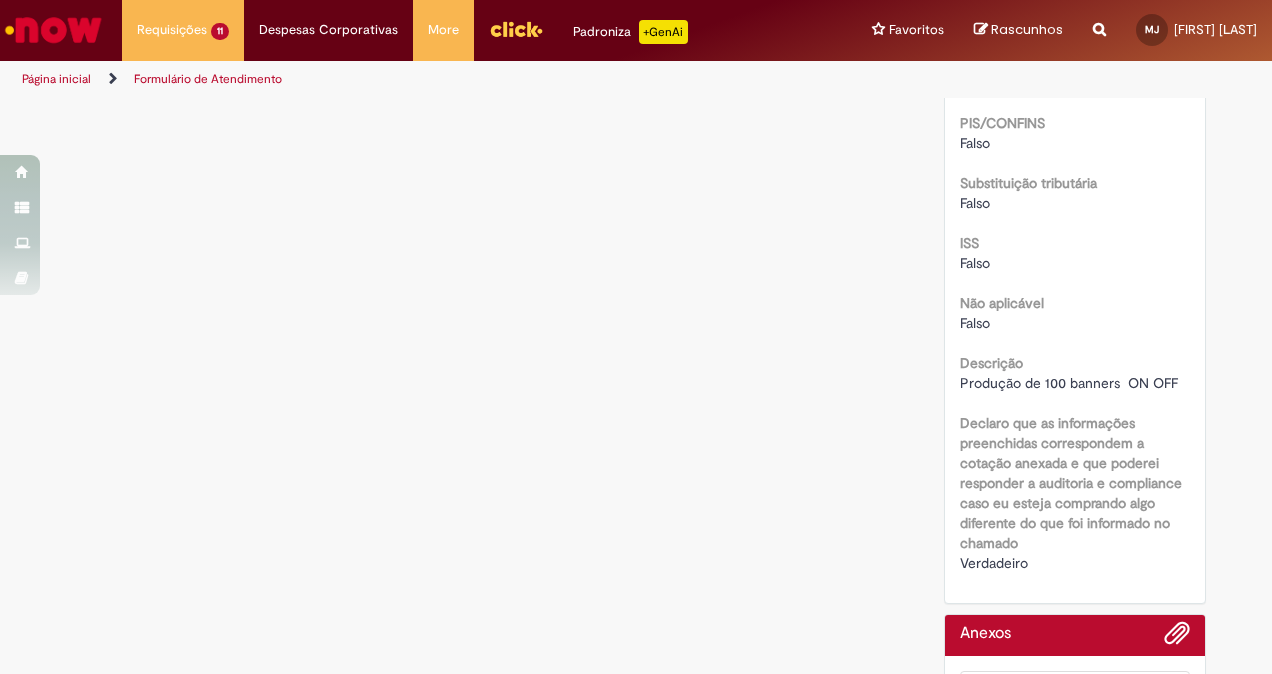 scroll, scrollTop: 2813, scrollLeft: 0, axis: vertical 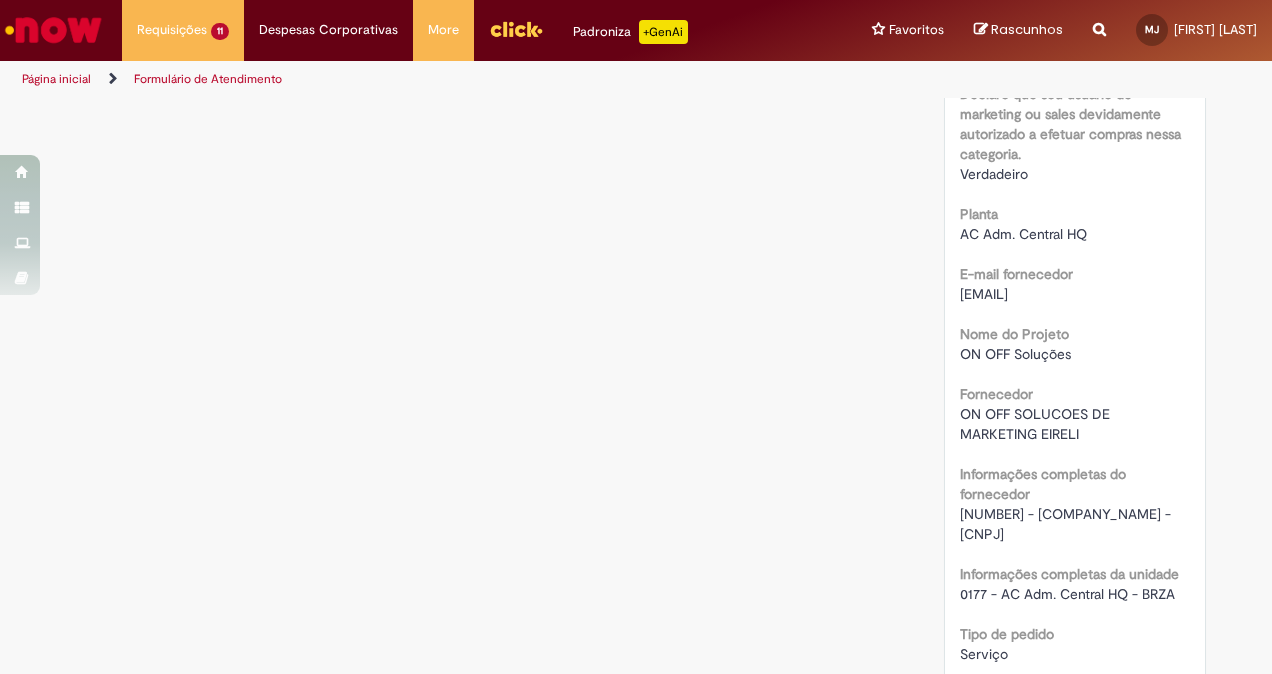 drag, startPoint x: 1004, startPoint y: 510, endPoint x: 1075, endPoint y: 530, distance: 73.76314 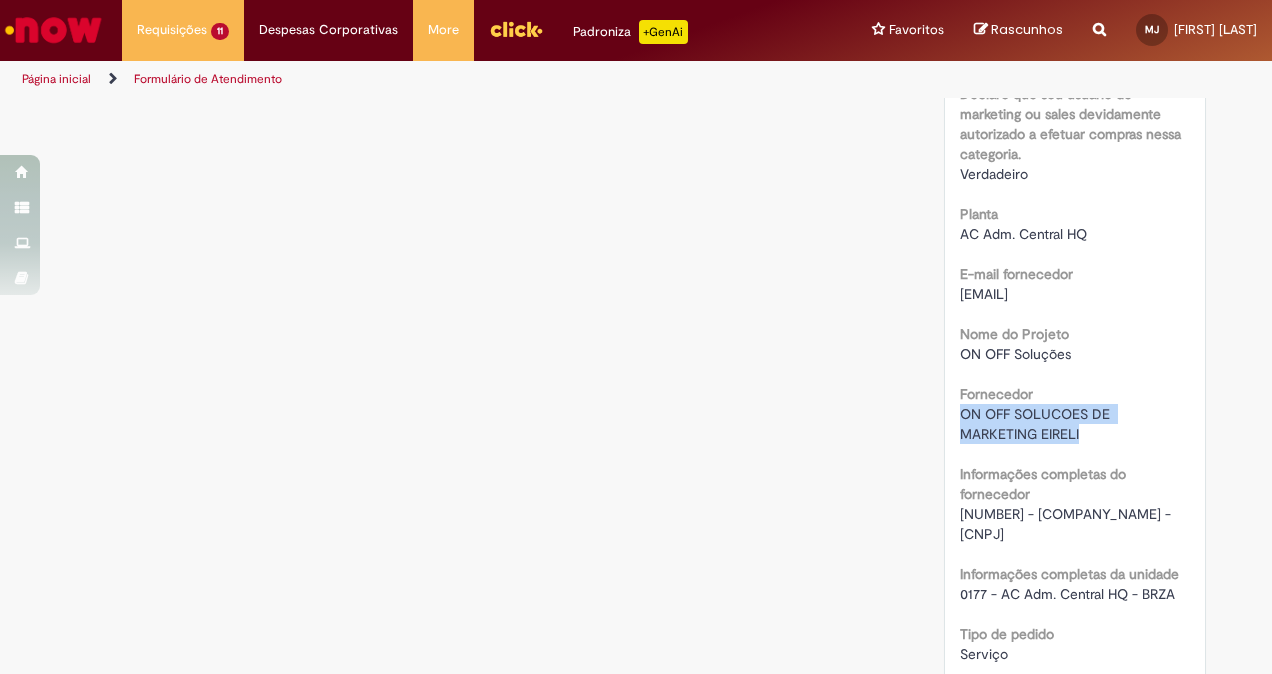 drag, startPoint x: 1075, startPoint y: 530, endPoint x: 1074, endPoint y: 429, distance: 101.00495 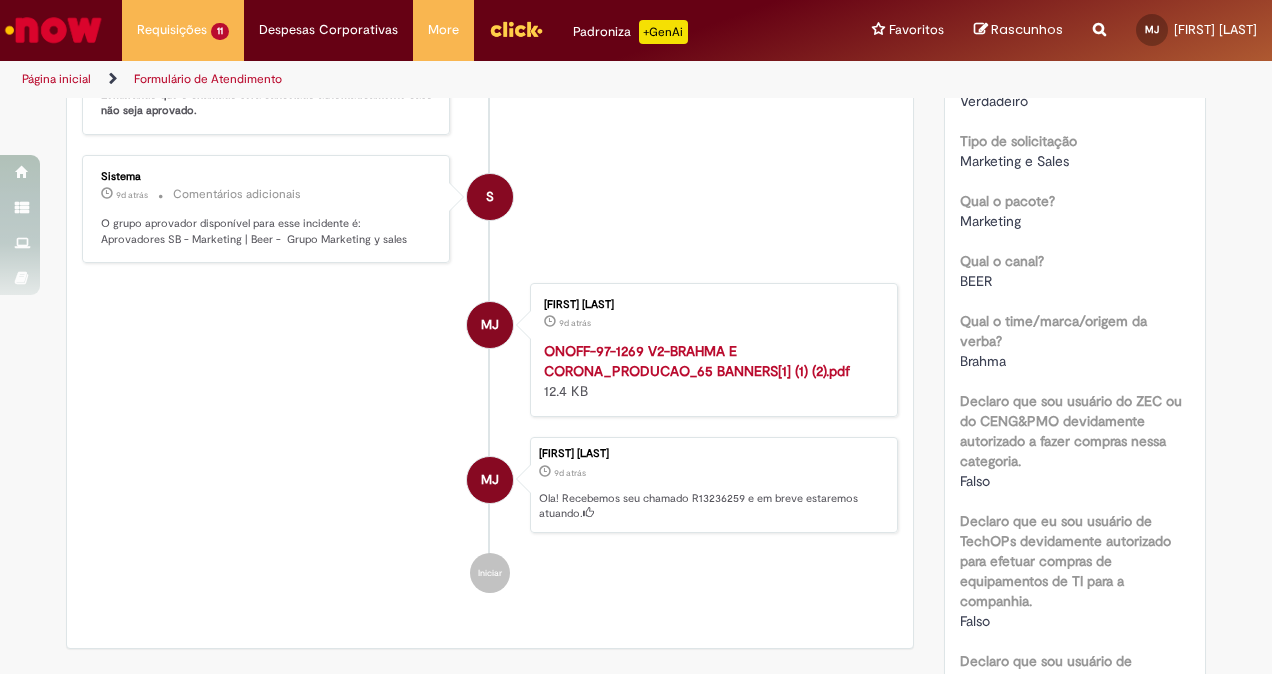 scroll, scrollTop: 910, scrollLeft: 0, axis: vertical 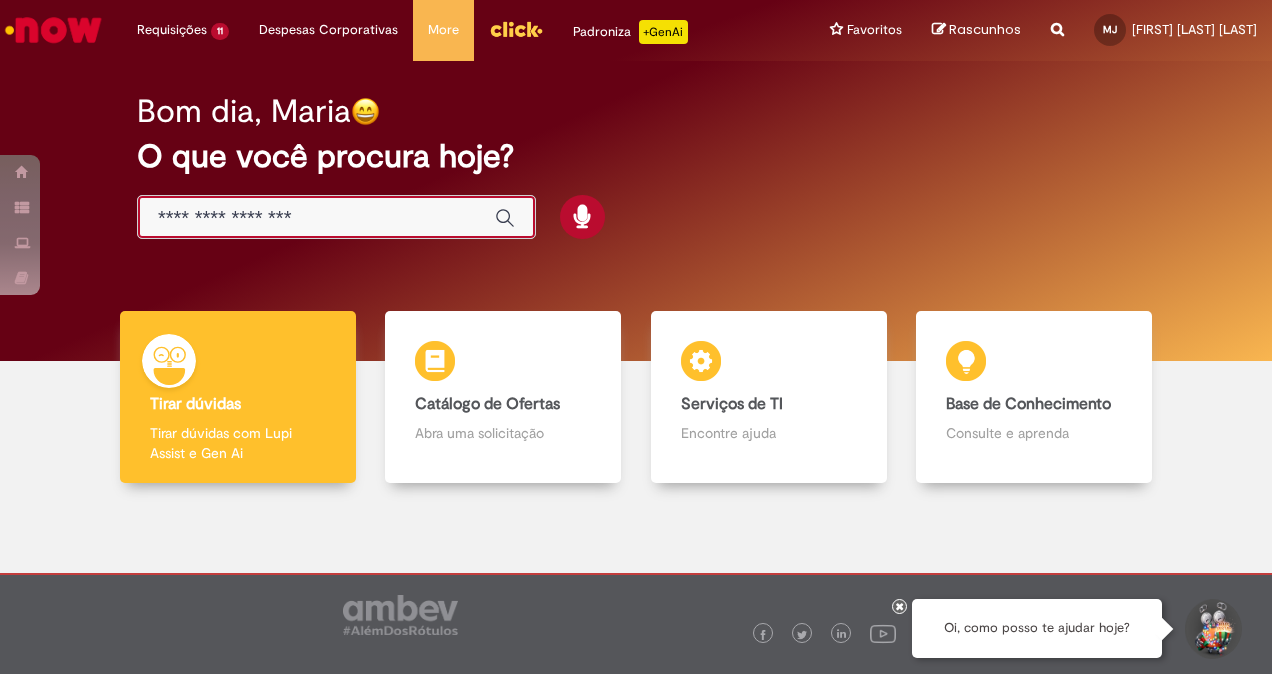 click at bounding box center [316, 218] 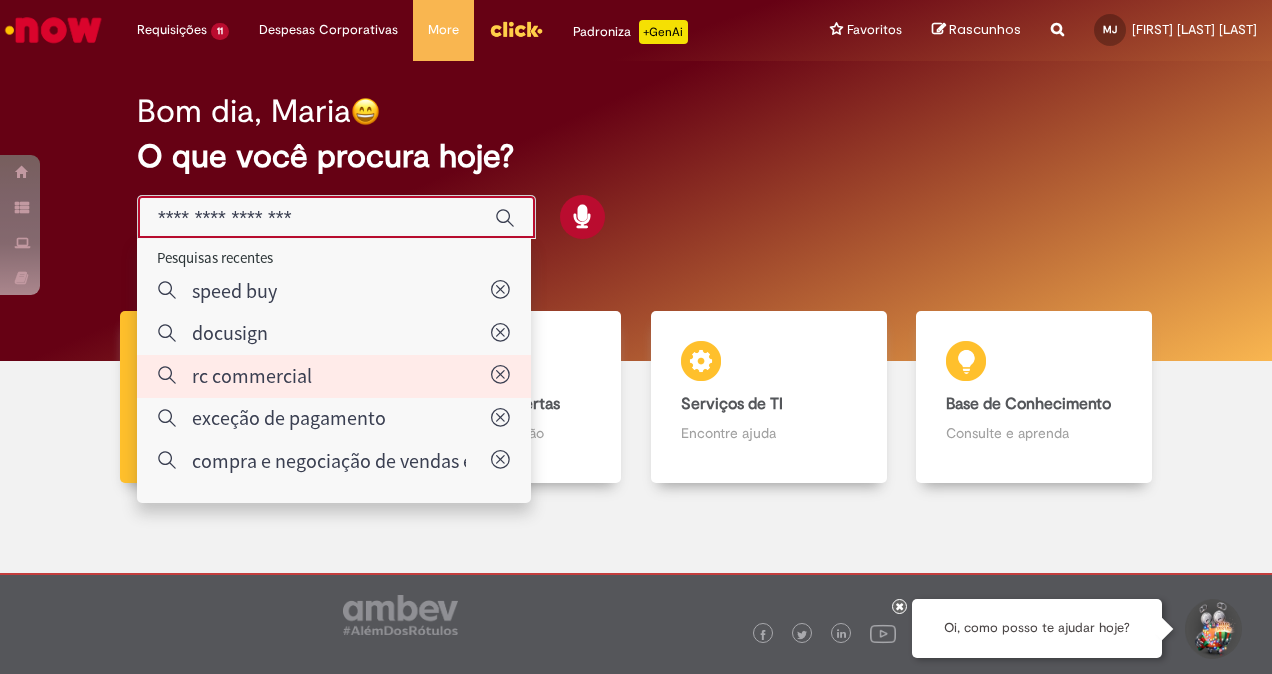 type on "**********" 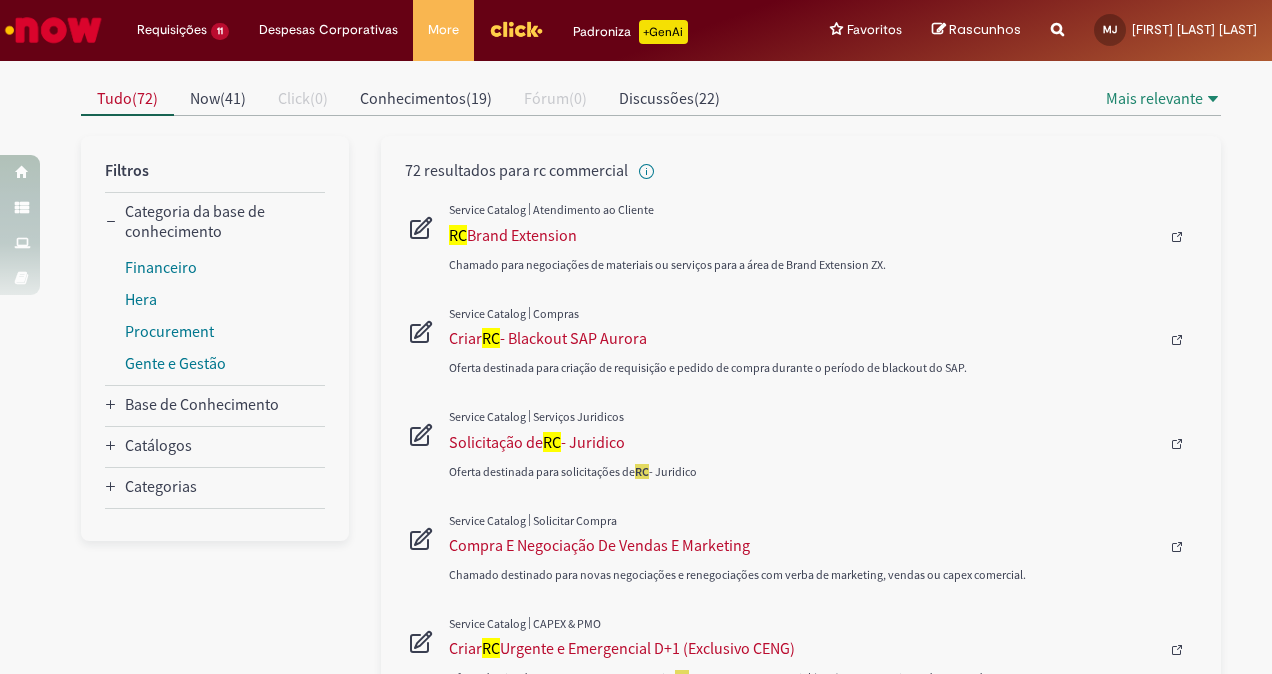 scroll, scrollTop: 188, scrollLeft: 0, axis: vertical 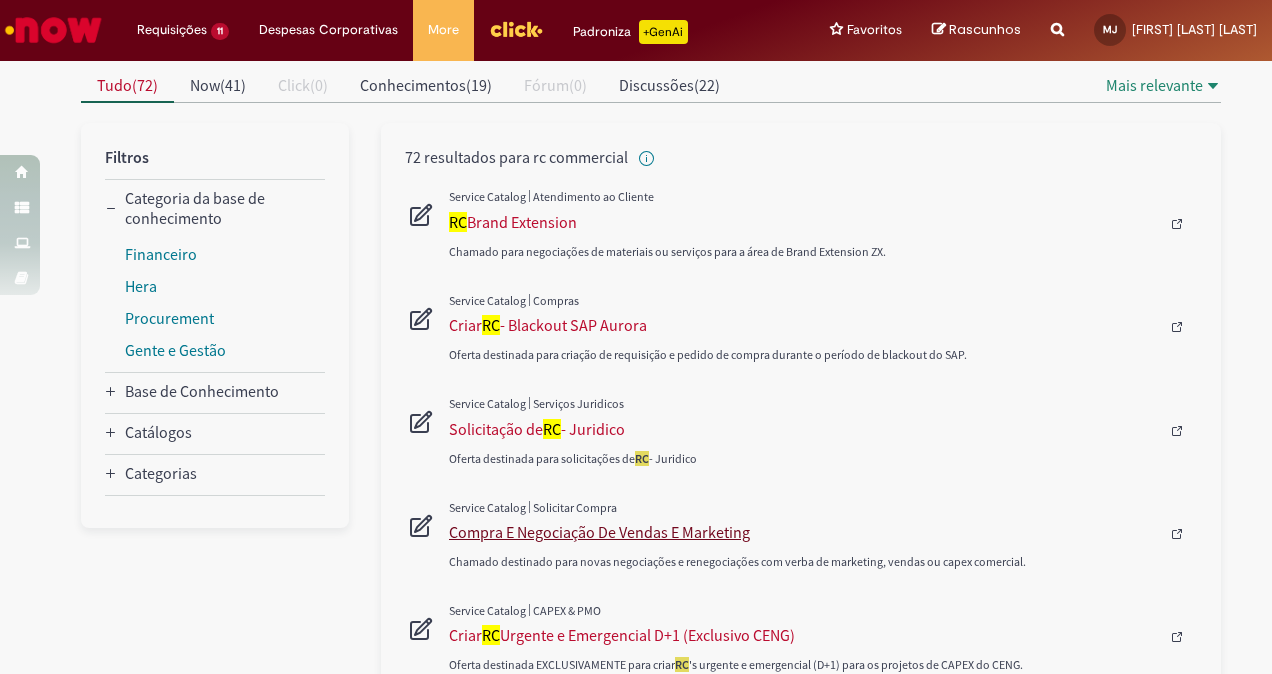 click on "Compra E Negociação De Vendas E Marketing" at bounding box center (804, 532) 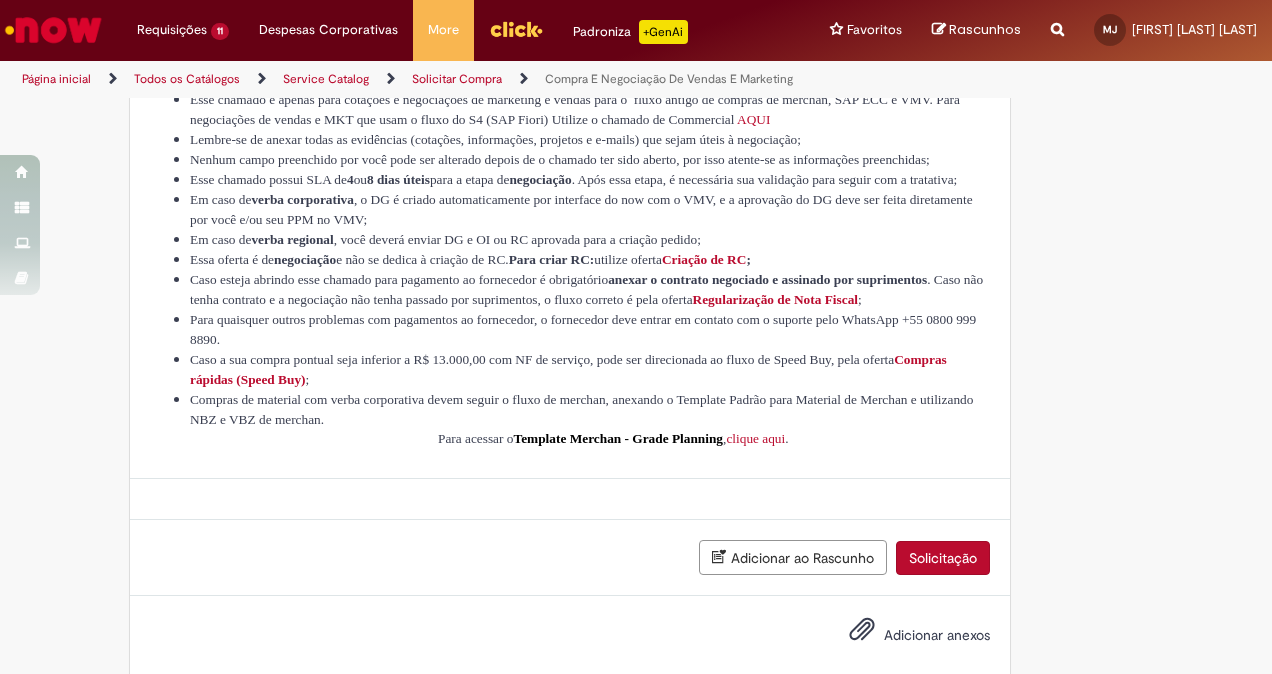 scroll, scrollTop: 0, scrollLeft: 0, axis: both 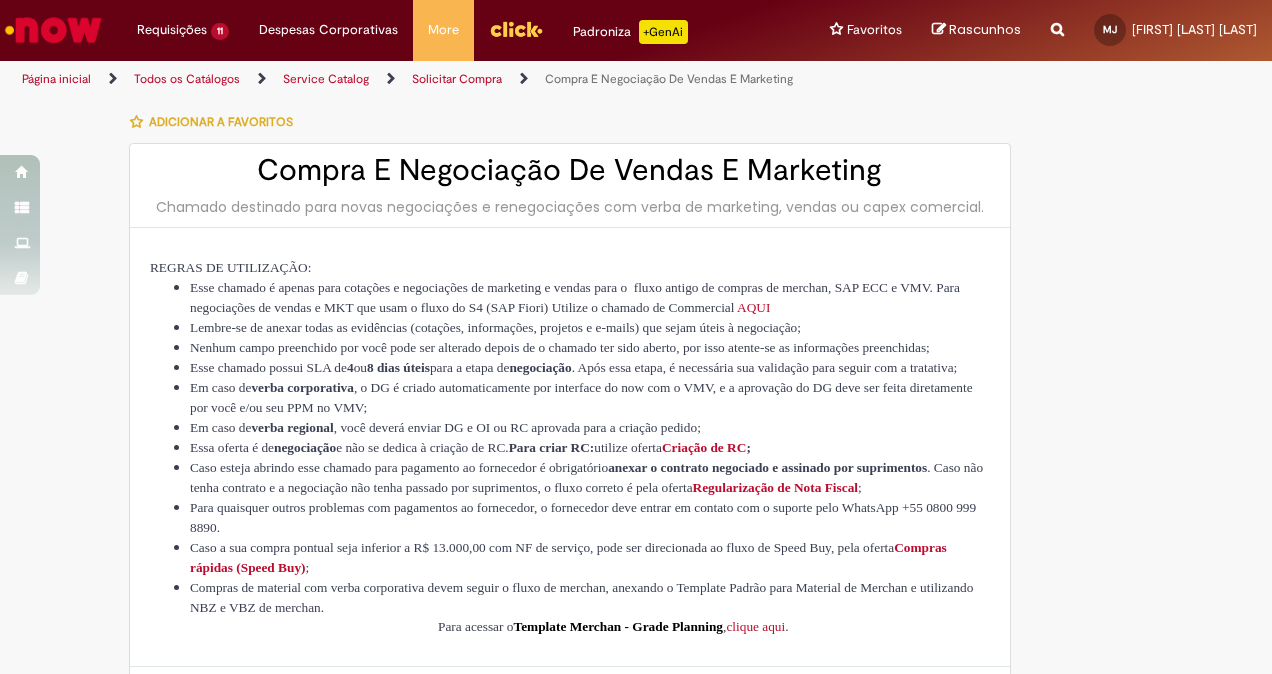 type on "**********" 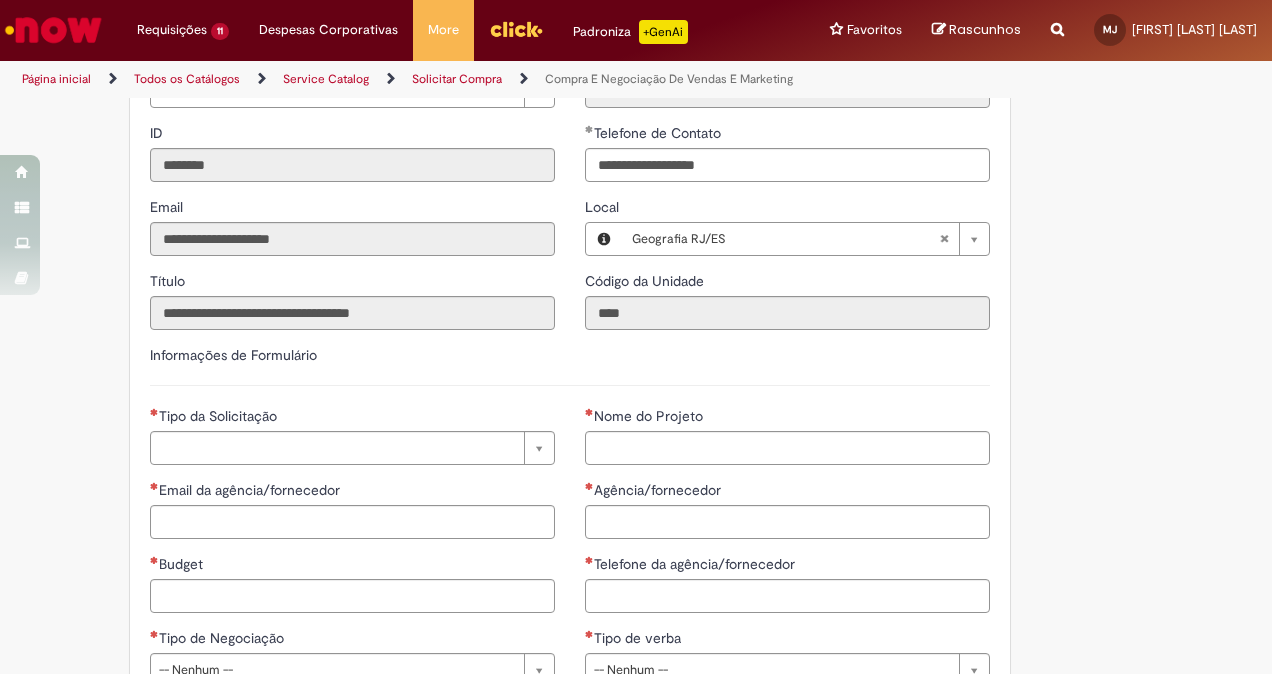 scroll, scrollTop: 712, scrollLeft: 0, axis: vertical 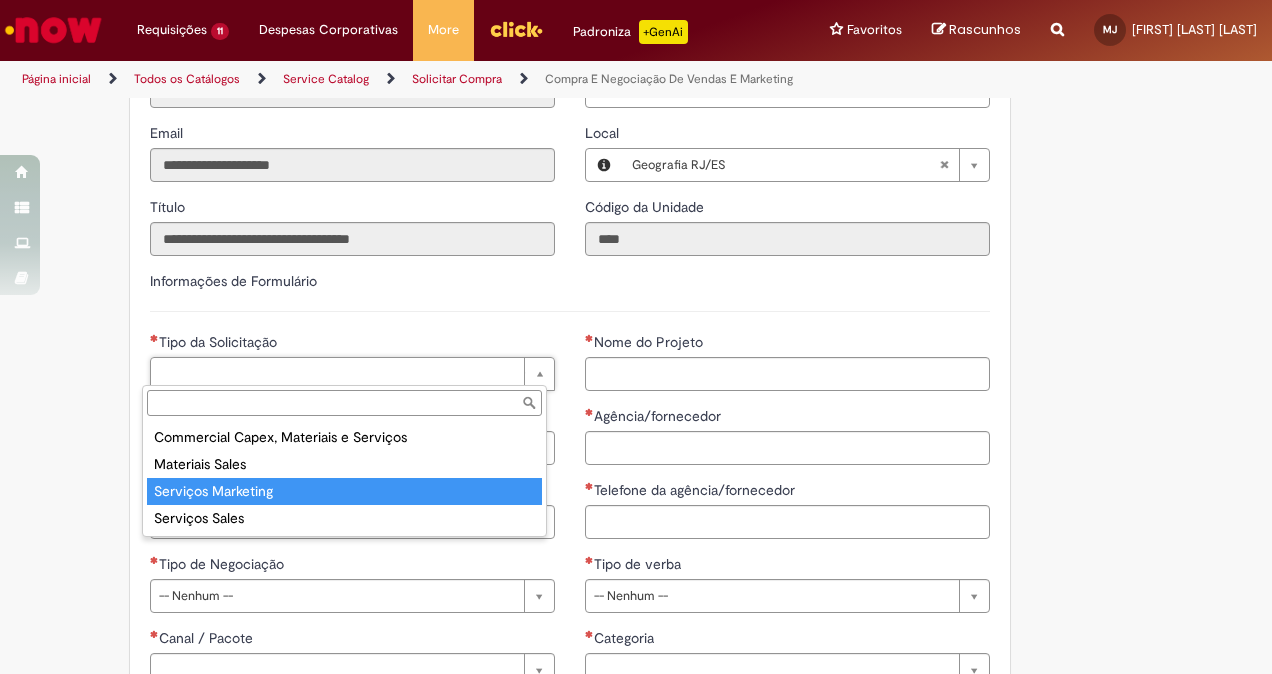 type on "**********" 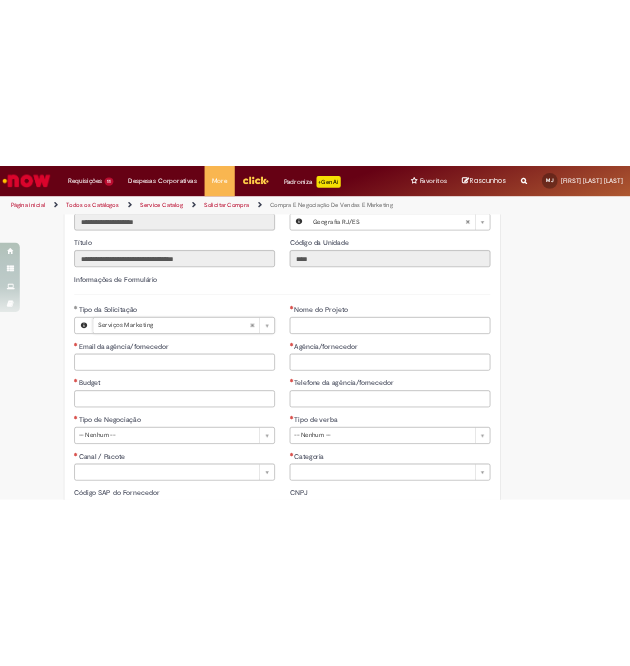 scroll, scrollTop: 765, scrollLeft: 0, axis: vertical 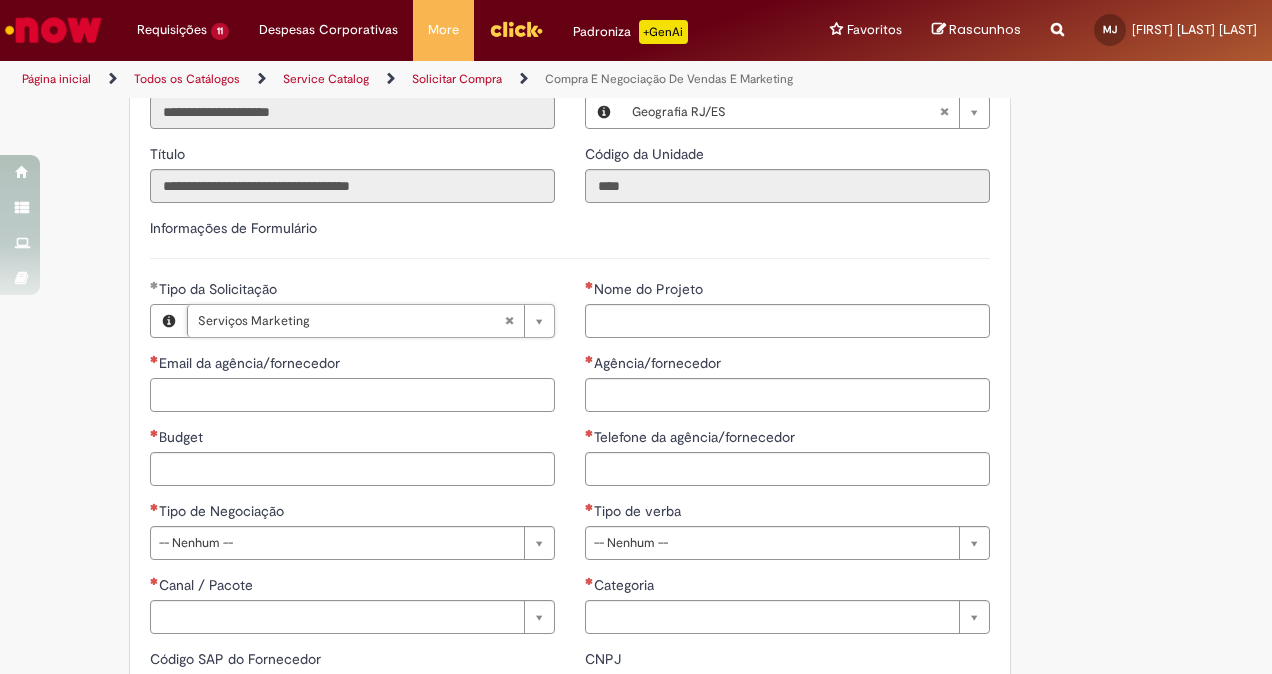 click on "Email da agência/fornecedor" at bounding box center [352, 395] 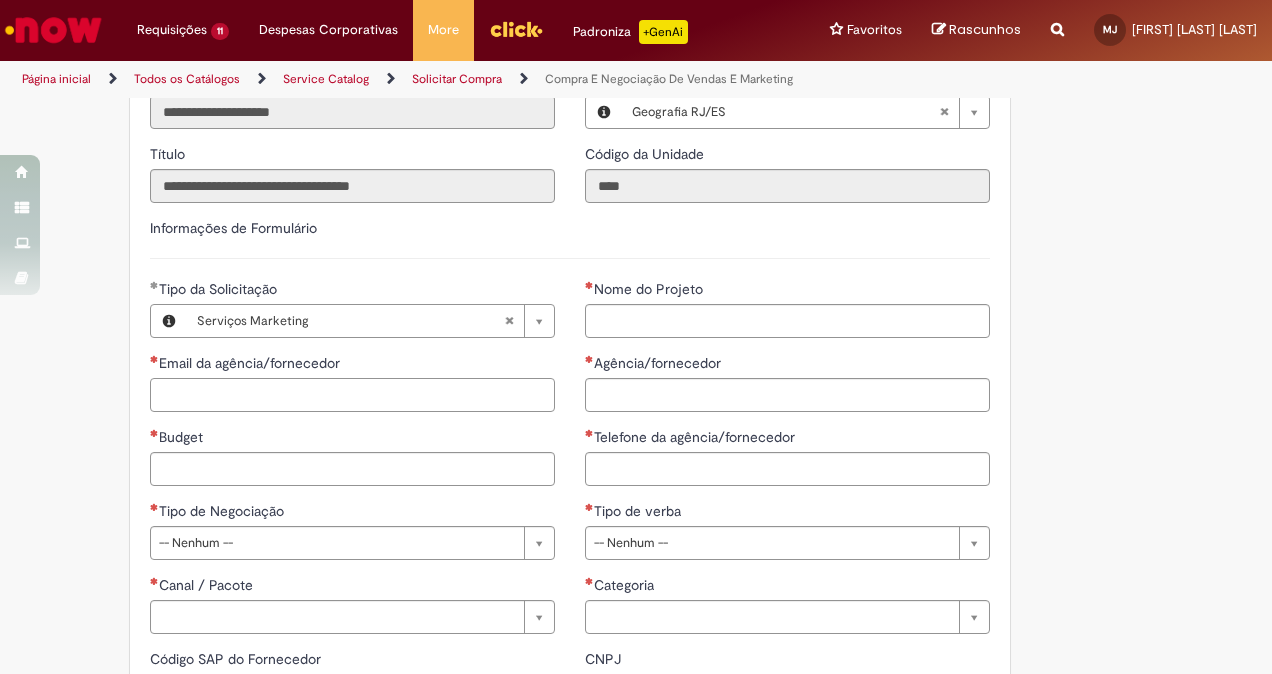 paste on "**********" 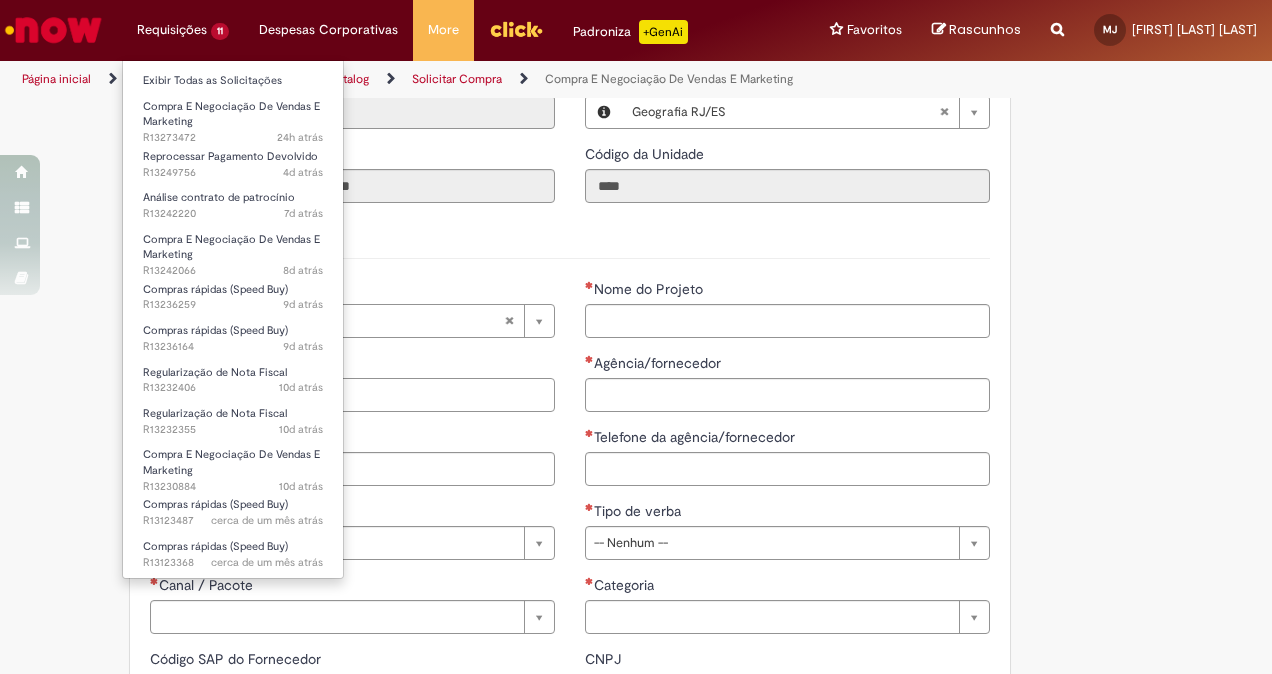 type on "**********" 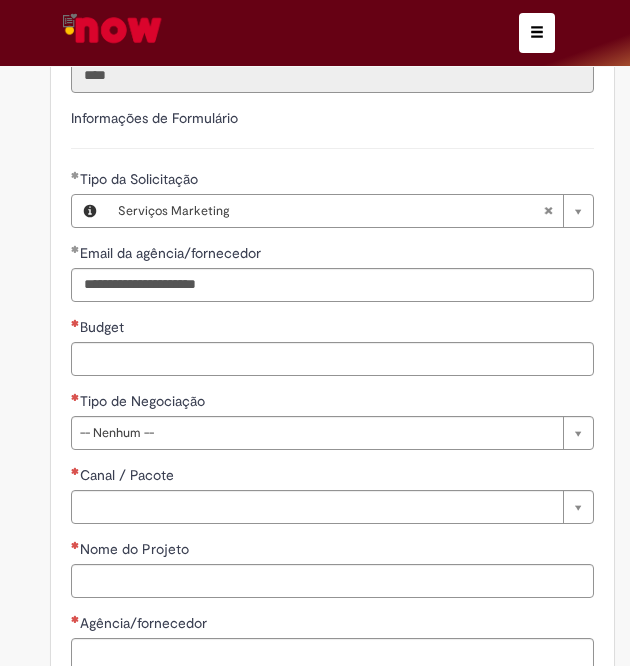 scroll, scrollTop: 1374, scrollLeft: 0, axis: vertical 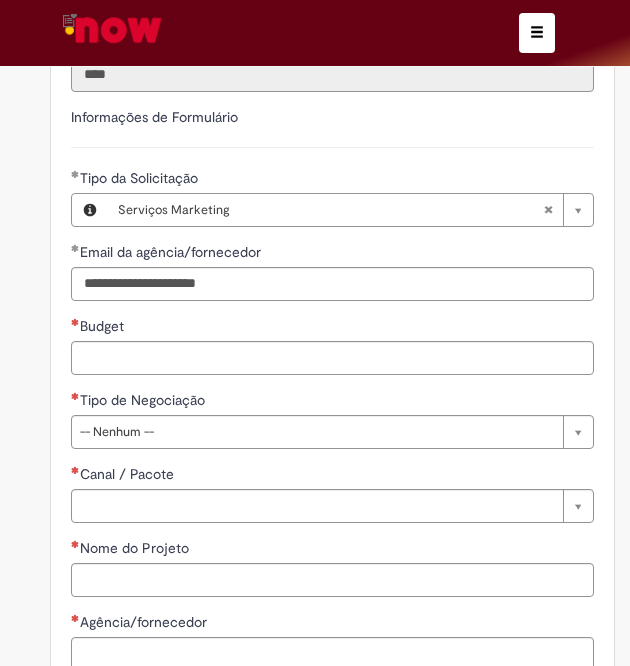 click on "**********" at bounding box center (332, 345) 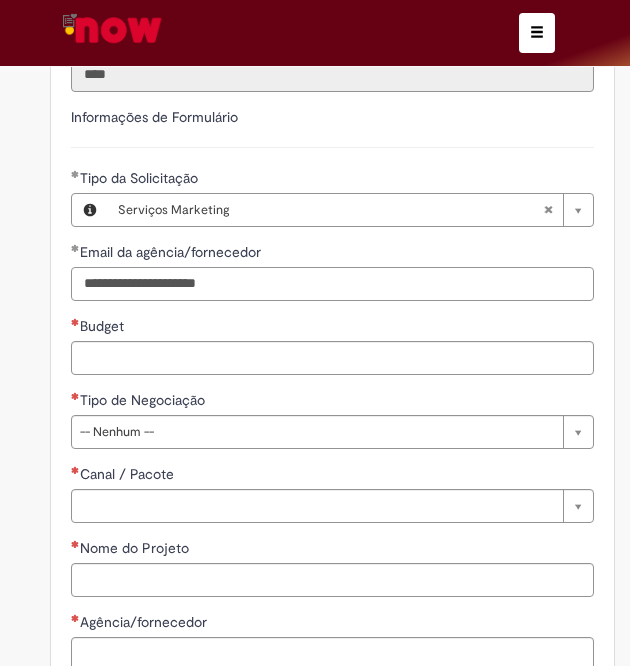 click on "**********" at bounding box center [332, 284] 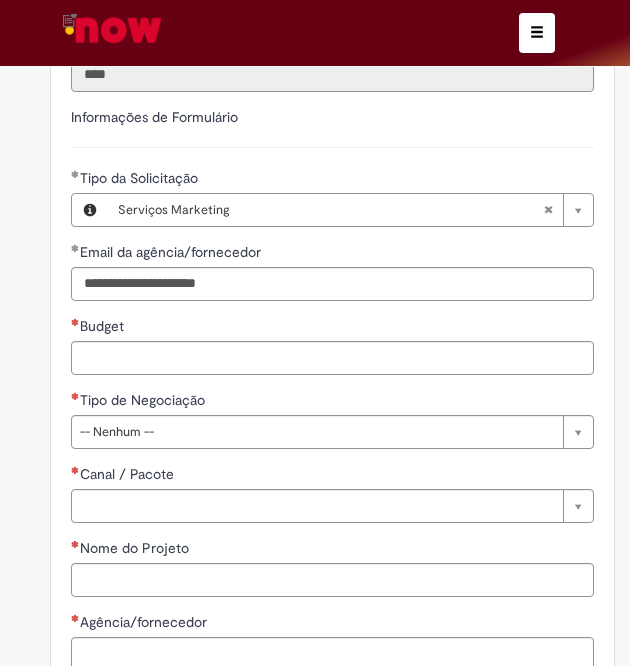 click on "**********" at bounding box center (332, 345) 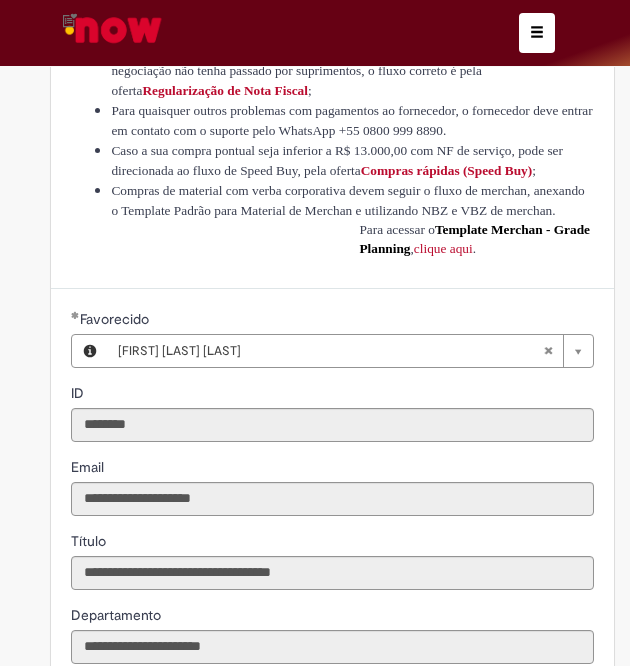 scroll, scrollTop: 0, scrollLeft: 0, axis: both 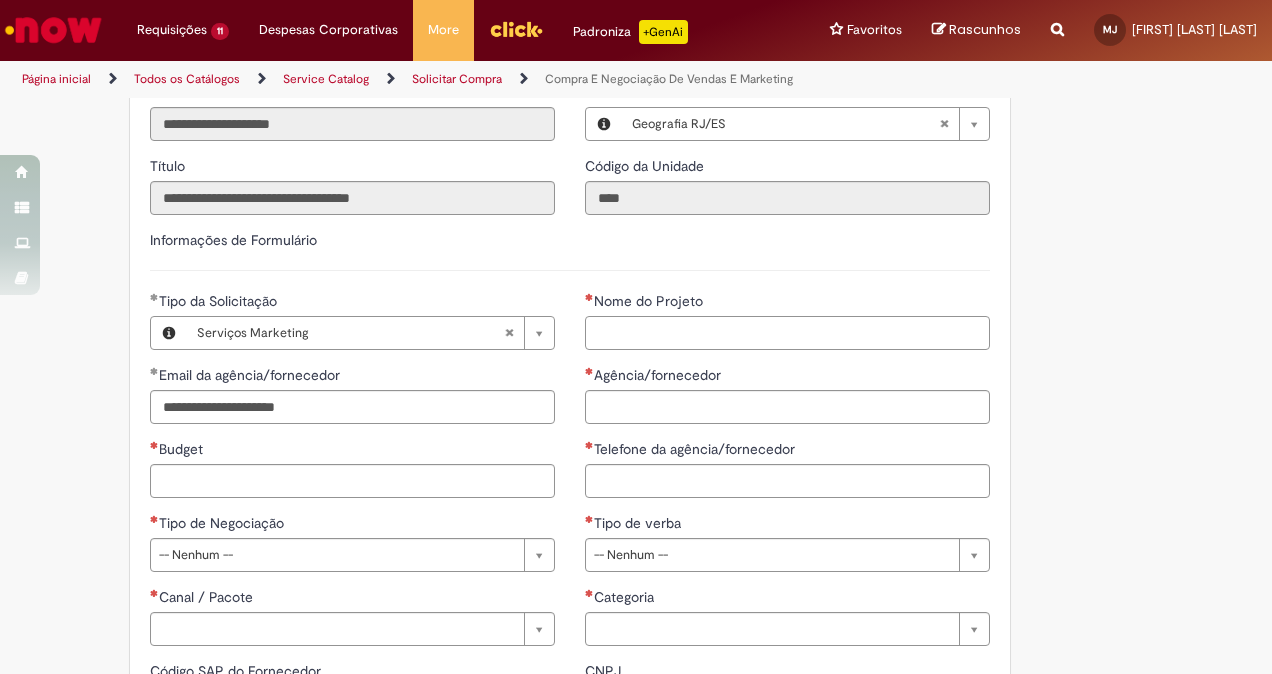 click on "Nome do Projeto" at bounding box center (787, 333) 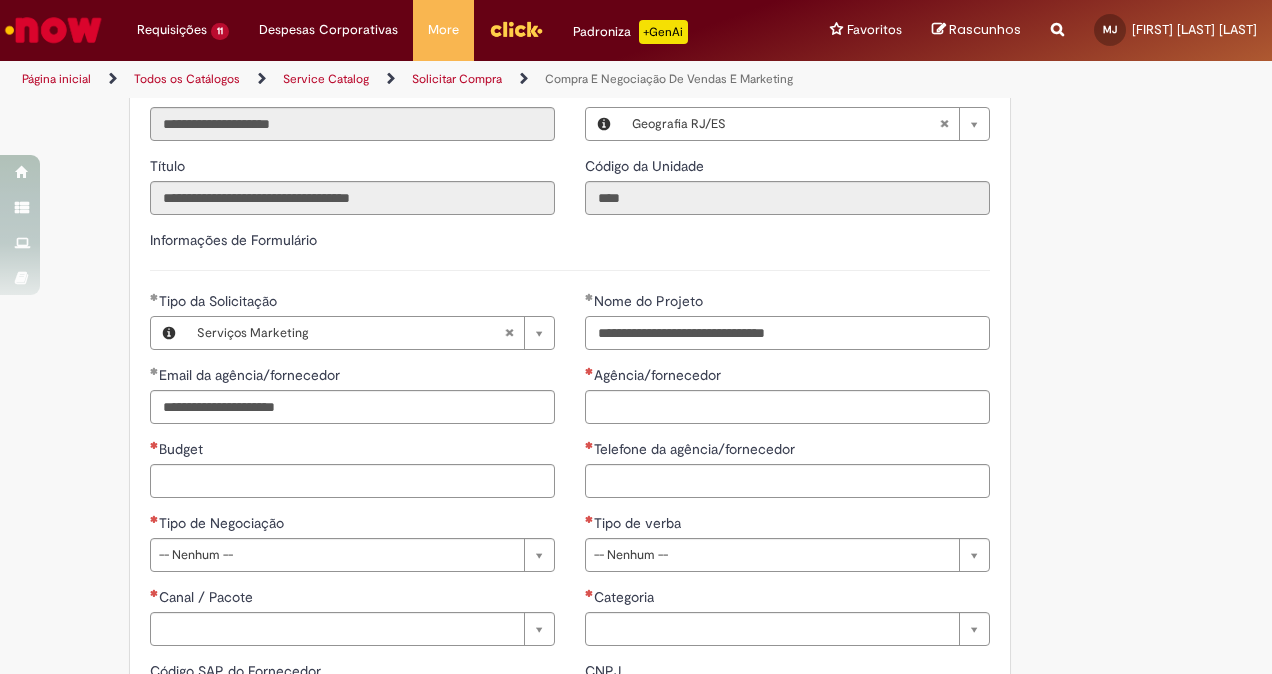 type on "**********" 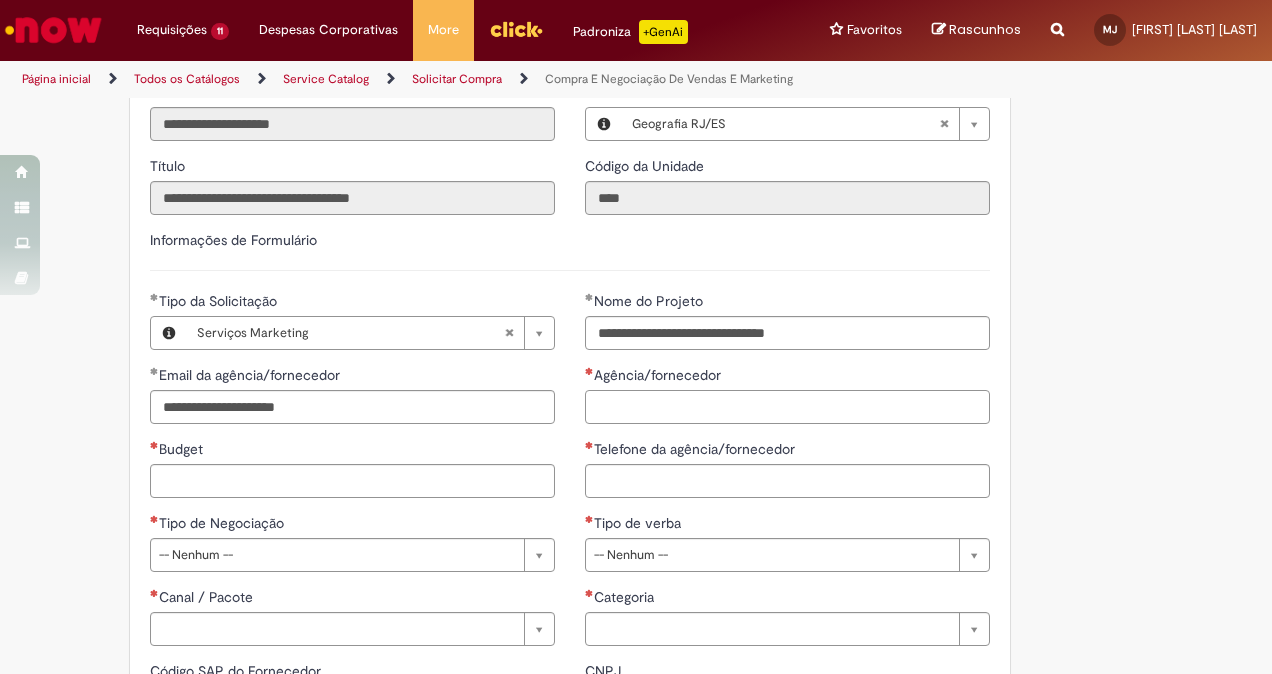 click on "Agência/fornecedor" at bounding box center (787, 407) 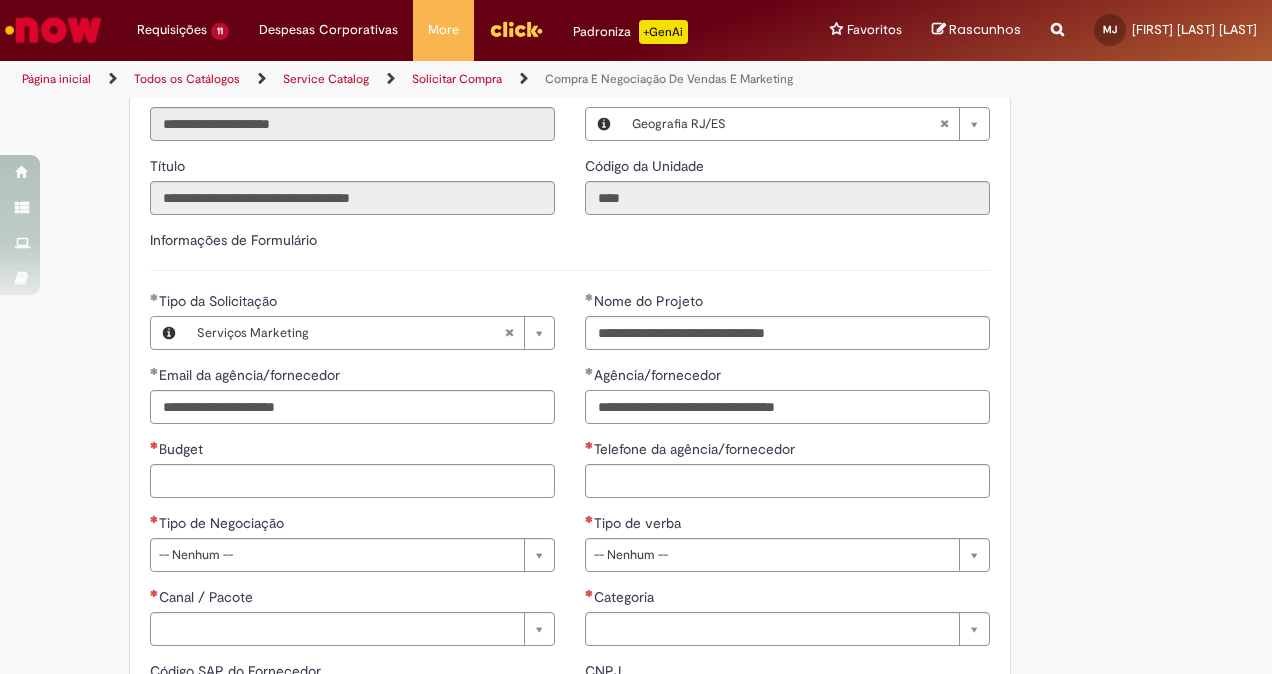 type on "**********" 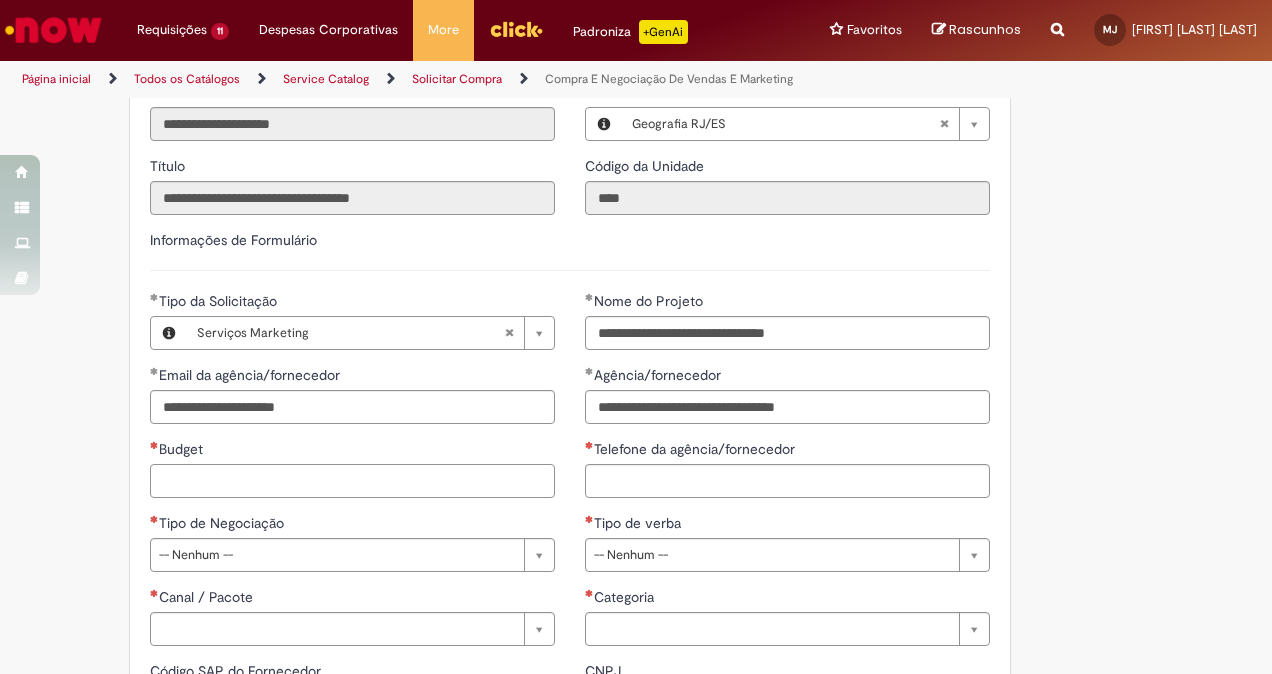 click on "Budget" at bounding box center (352, 481) 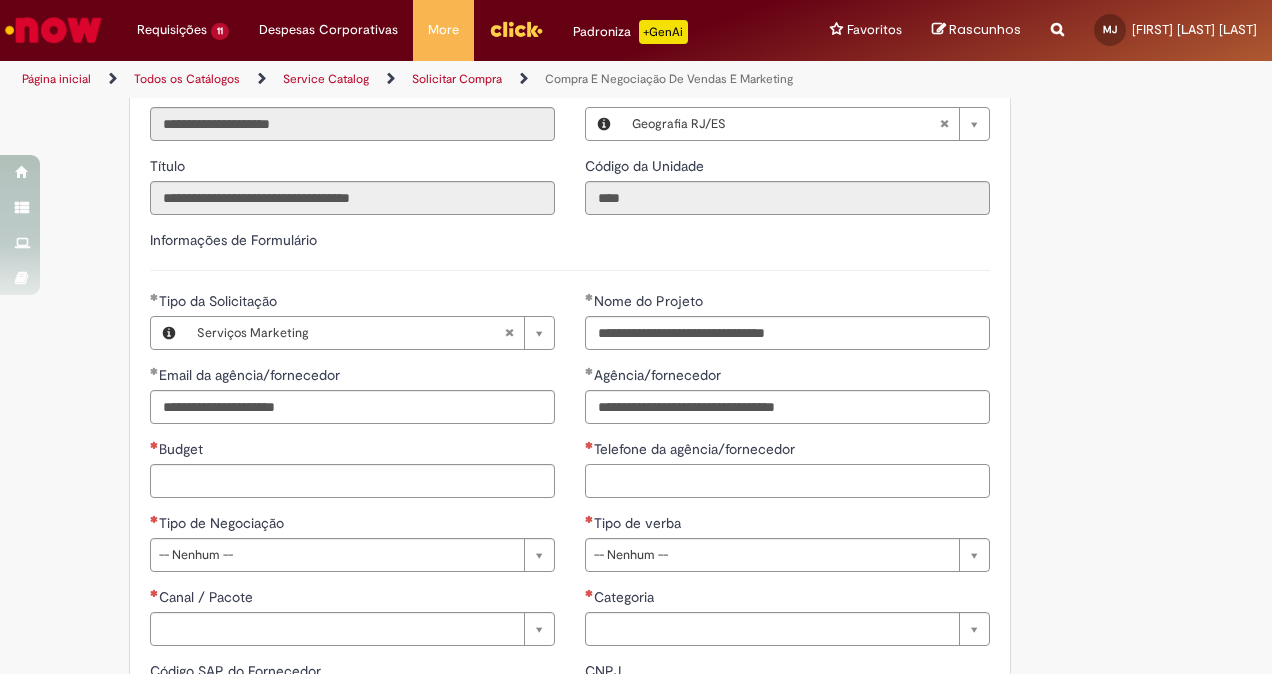 click on "Telefone da agência/fornecedor" at bounding box center [787, 481] 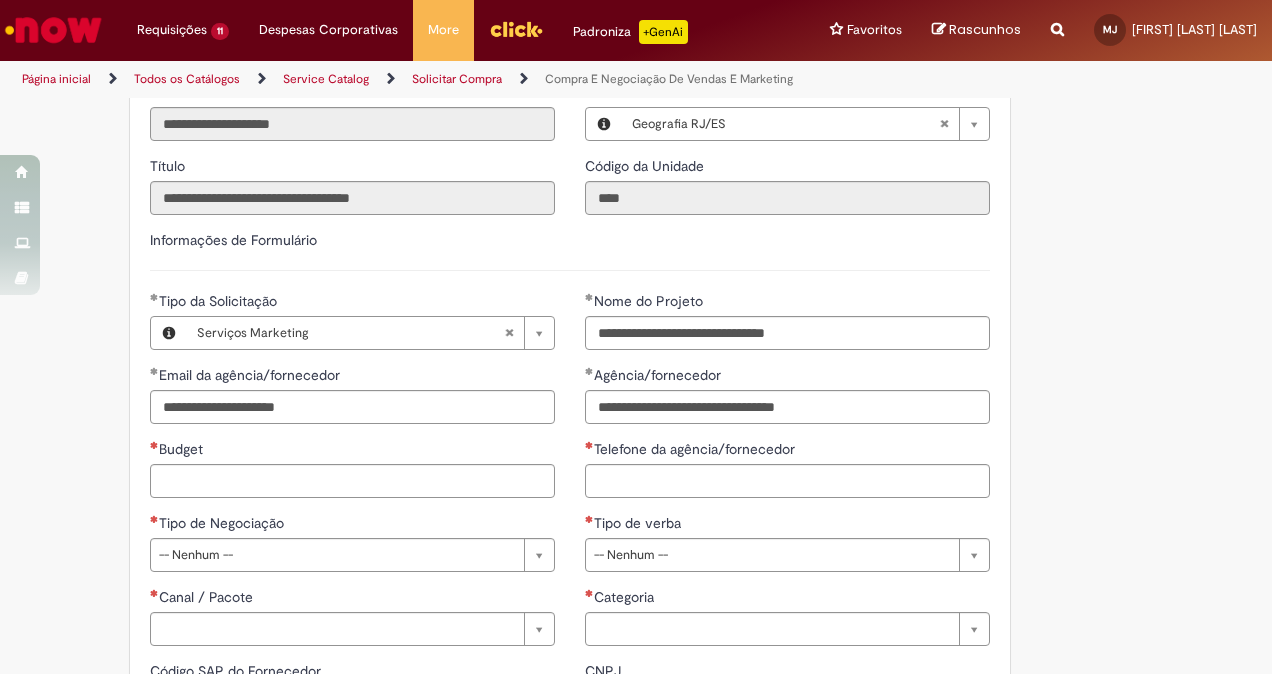 click on "Tire dúvidas com LupiAssist    +GenAI
Oi! Eu sou LupiAssist, uma Inteligência Artificial Generativa em constante aprendizado   Meu conteúdo é monitorado para trazer uma melhor experiência
Dúvidas comuns:
Só mais um instante, estou consultando nossas bases de conhecimento  e escrevendo a melhor resposta pra você!
Title
Lorem ipsum dolor sit amet    Fazer uma nova pergunta
Gerei esta resposta utilizando IA Generativa em conjunto com os nossos padrões. Em caso de divergência, os documentos oficiais prevalecerão.
Saiba mais em:
Ou ligue para:
E aí, te ajudei?
Sim, obrigado!" at bounding box center (636, 284) 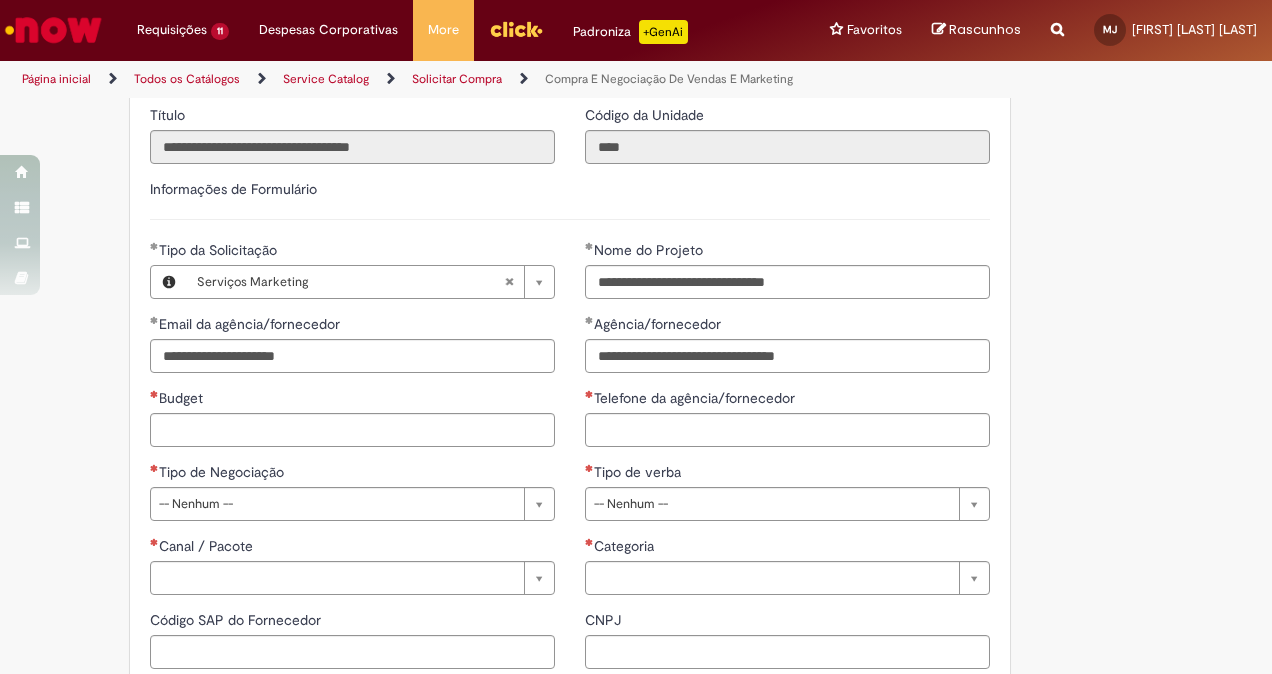 scroll, scrollTop: 803, scrollLeft: 0, axis: vertical 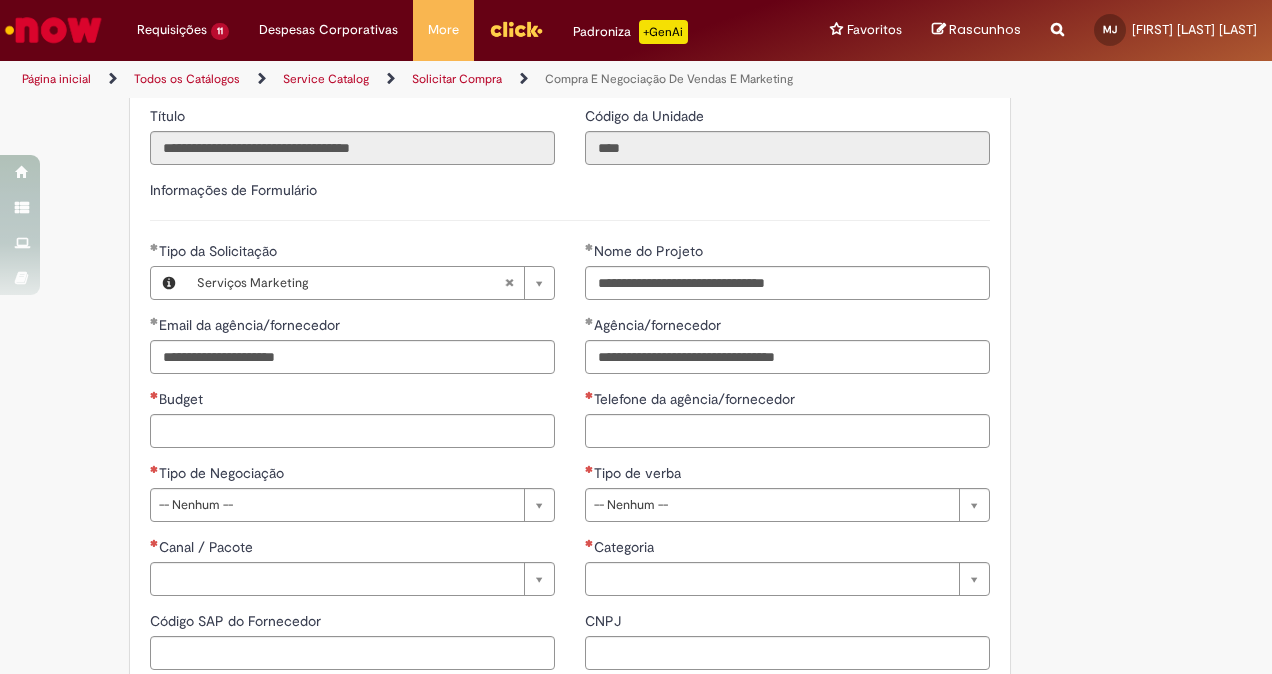 click on "Telefone da agência/fornecedor" at bounding box center [696, 399] 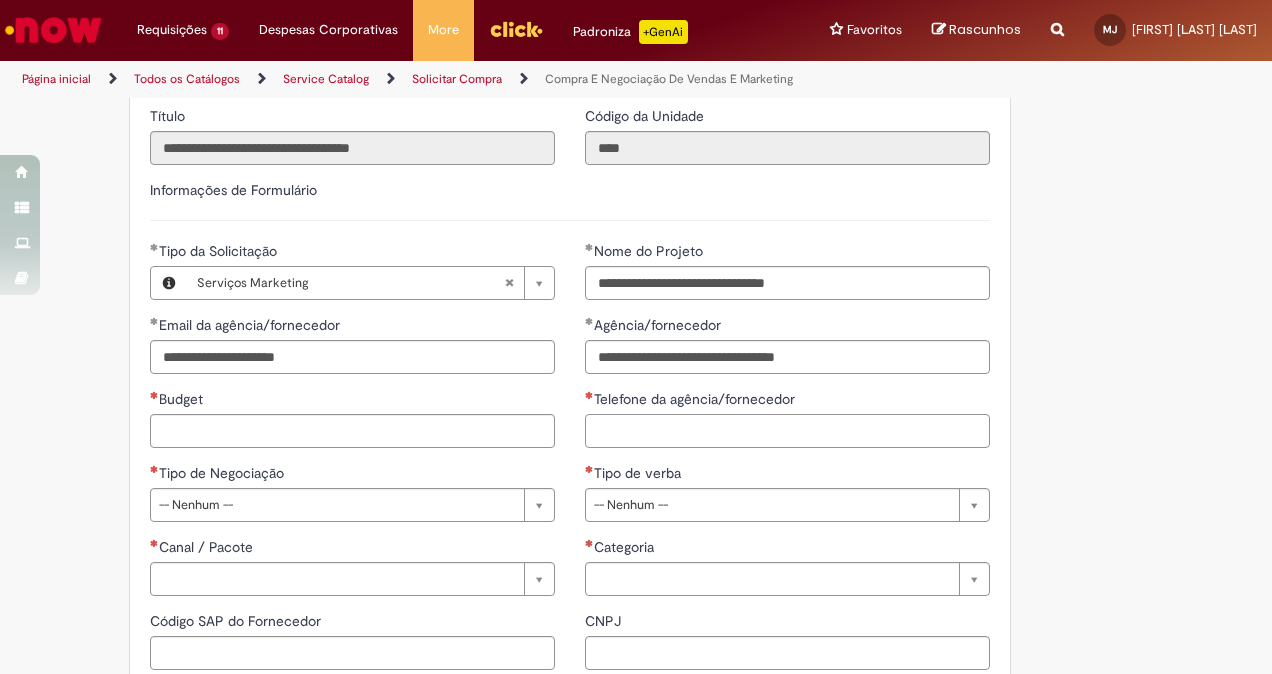 click on "Telefone da agência/fornecedor" at bounding box center [787, 431] 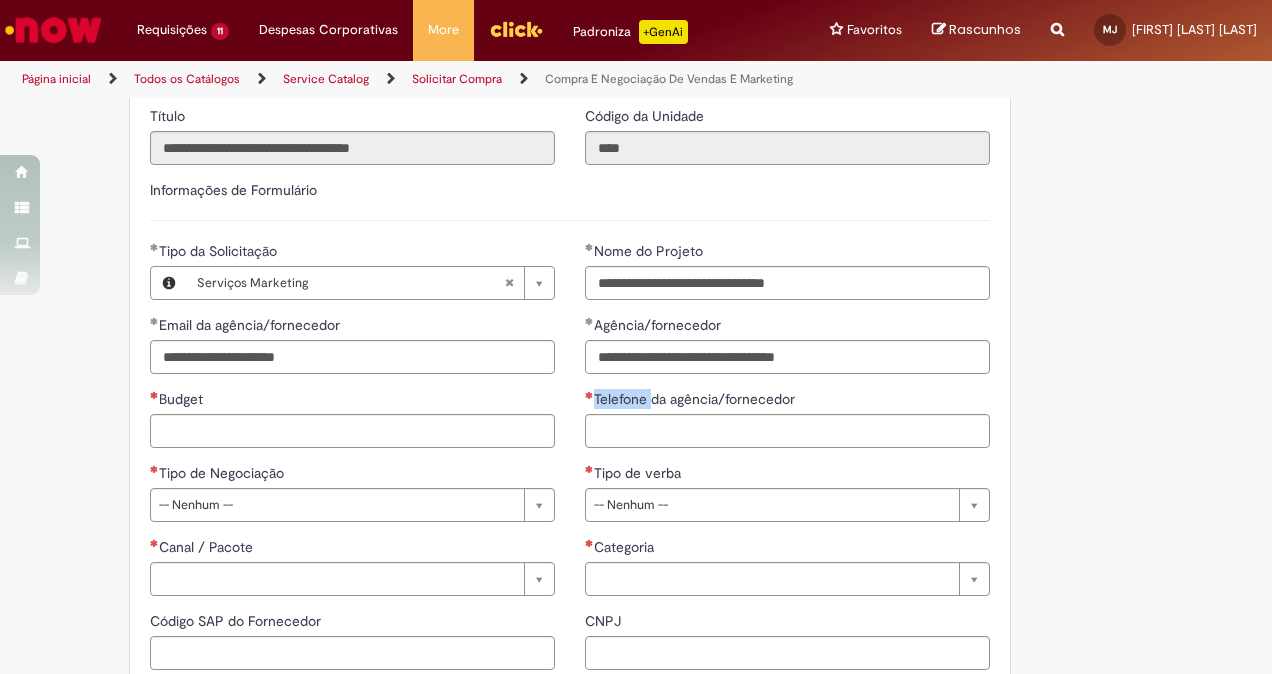 click on "Telefone da agência/fornecedor" at bounding box center (696, 399) 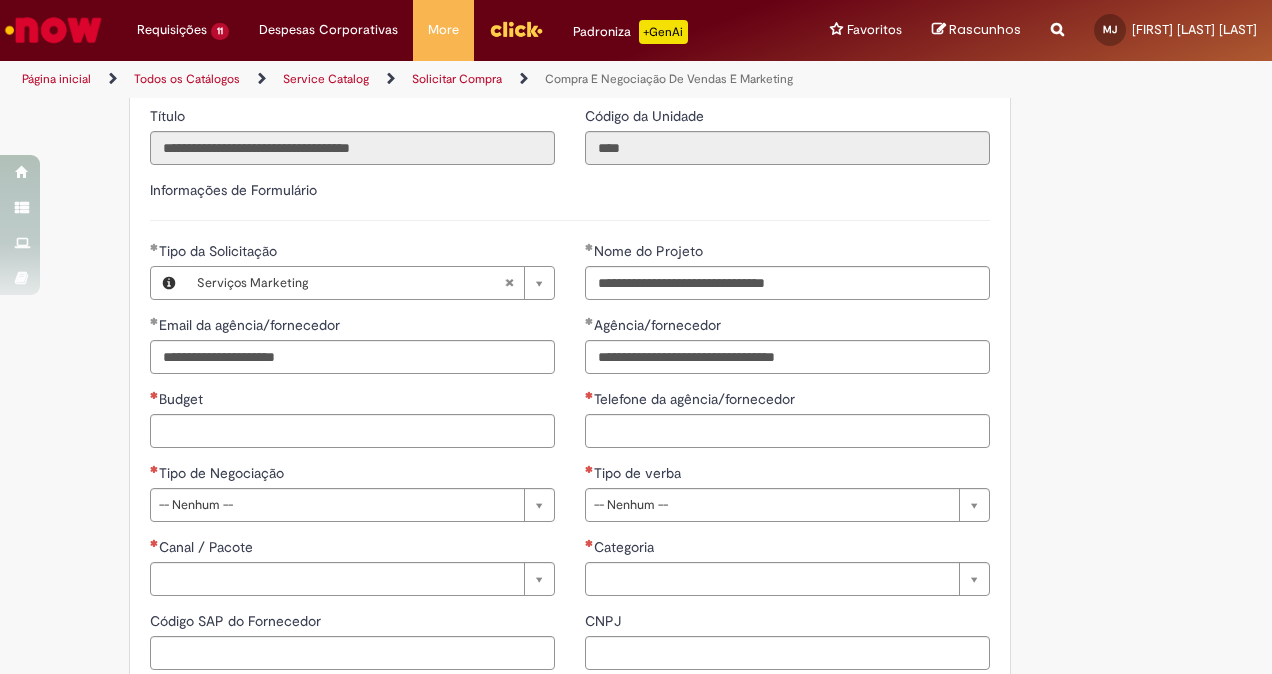 click on "Telefone da agência/fornecedor" at bounding box center [787, 401] 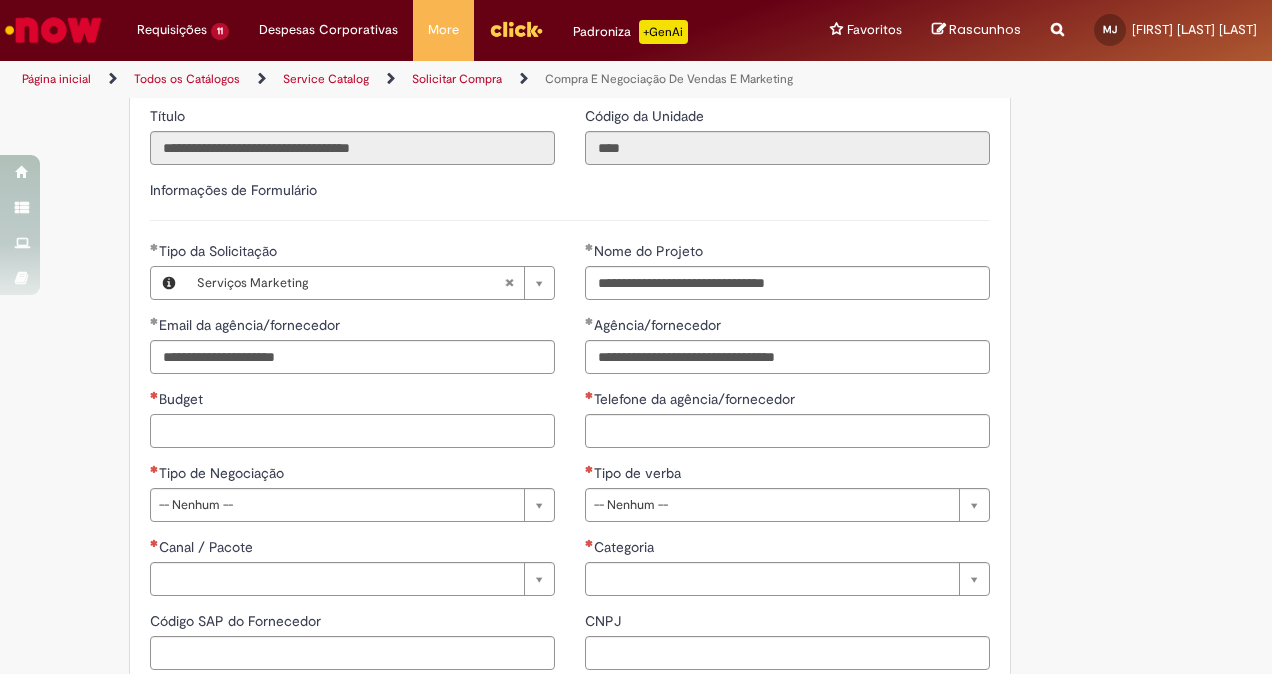 click on "Budget" at bounding box center (352, 431) 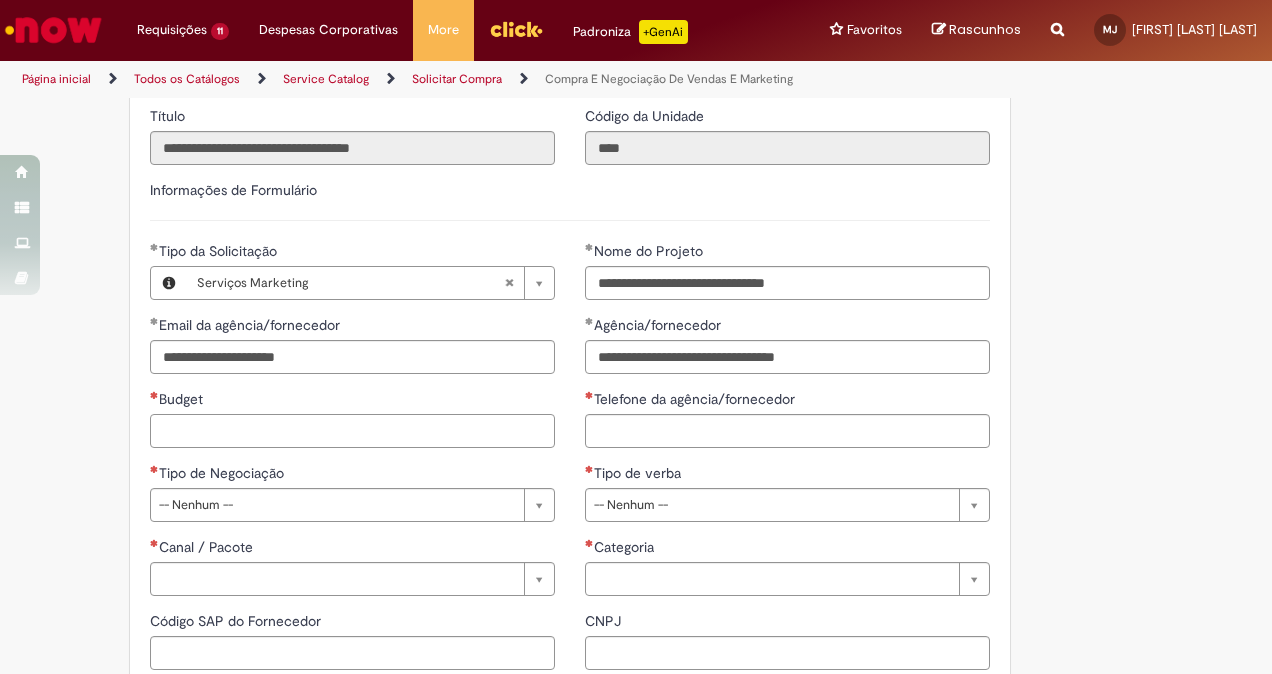 paste on "**********" 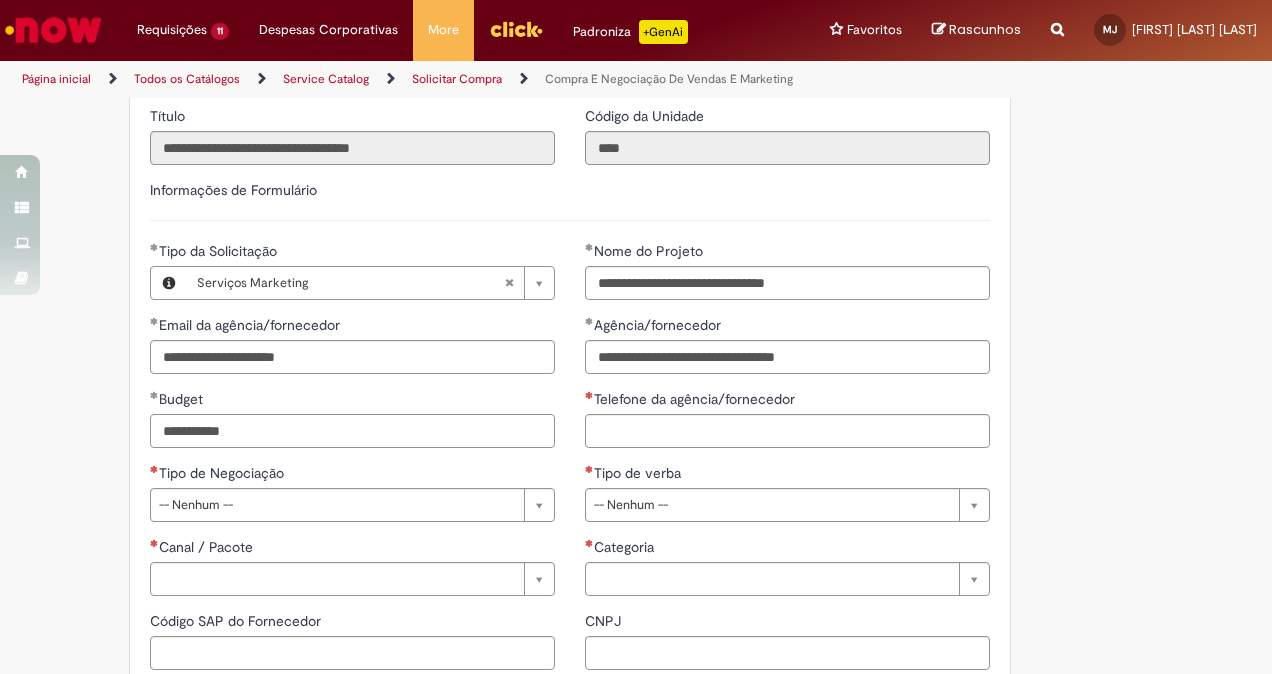 type on "**********" 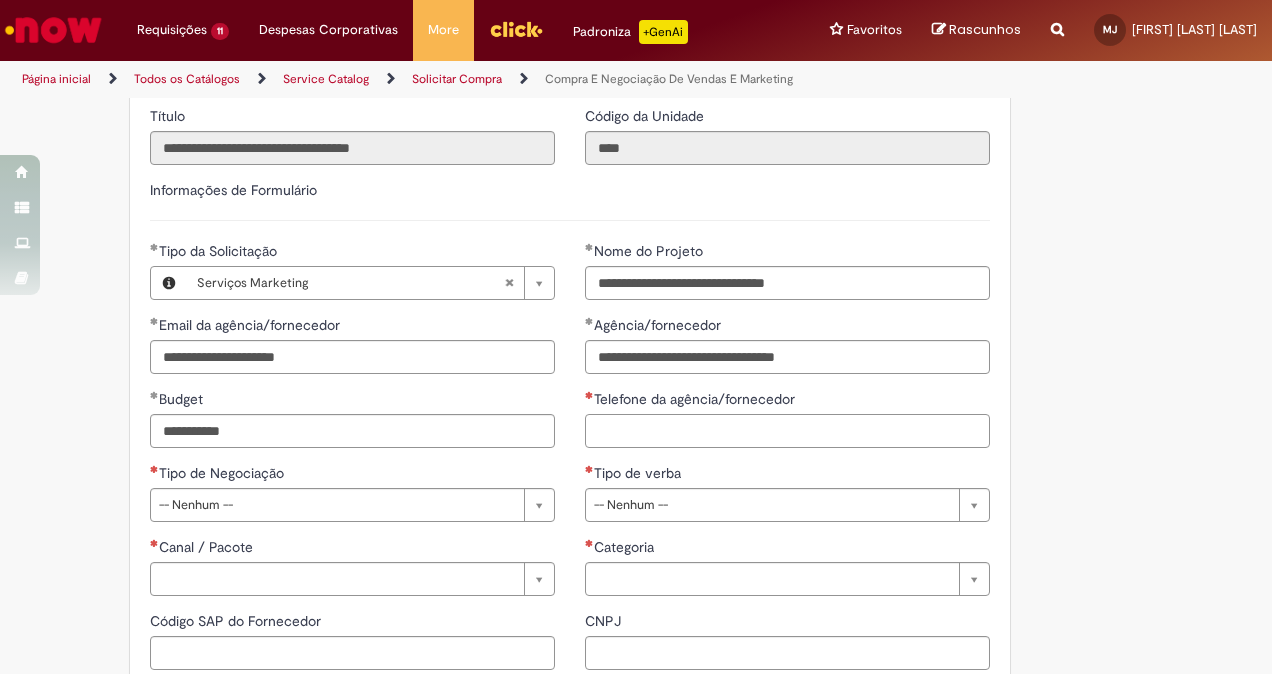 click on "Telefone da agência/fornecedor" at bounding box center [787, 431] 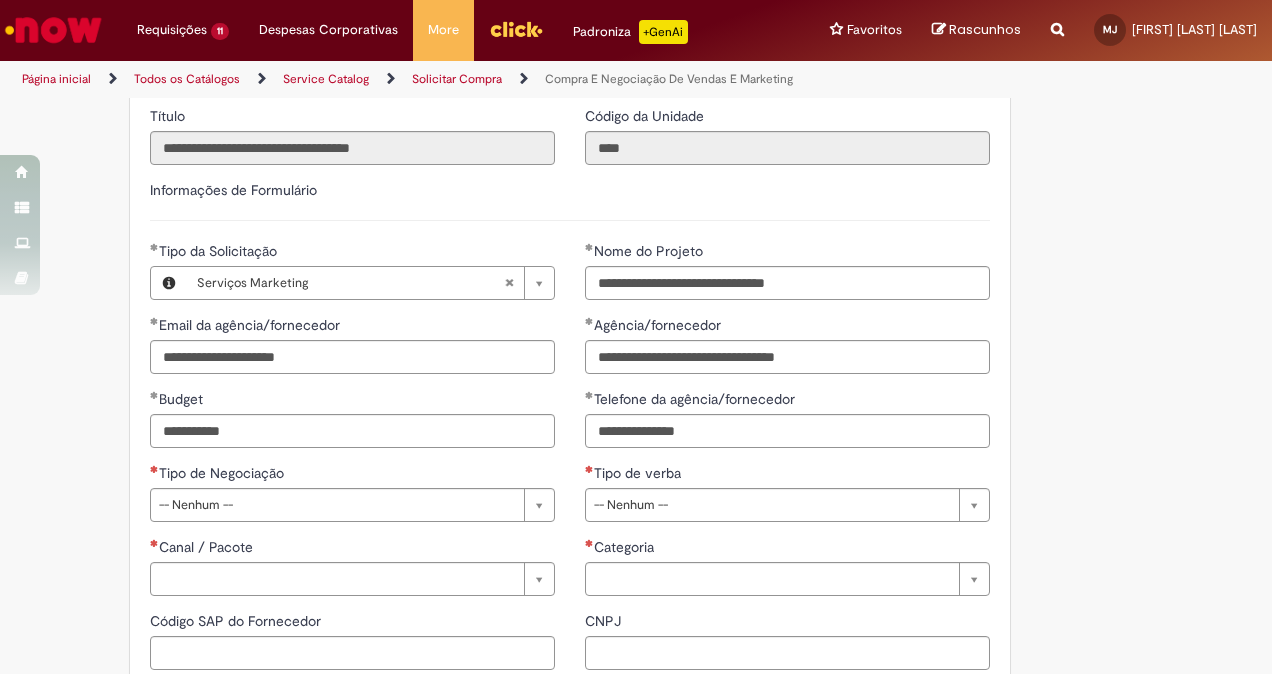 type on "**********" 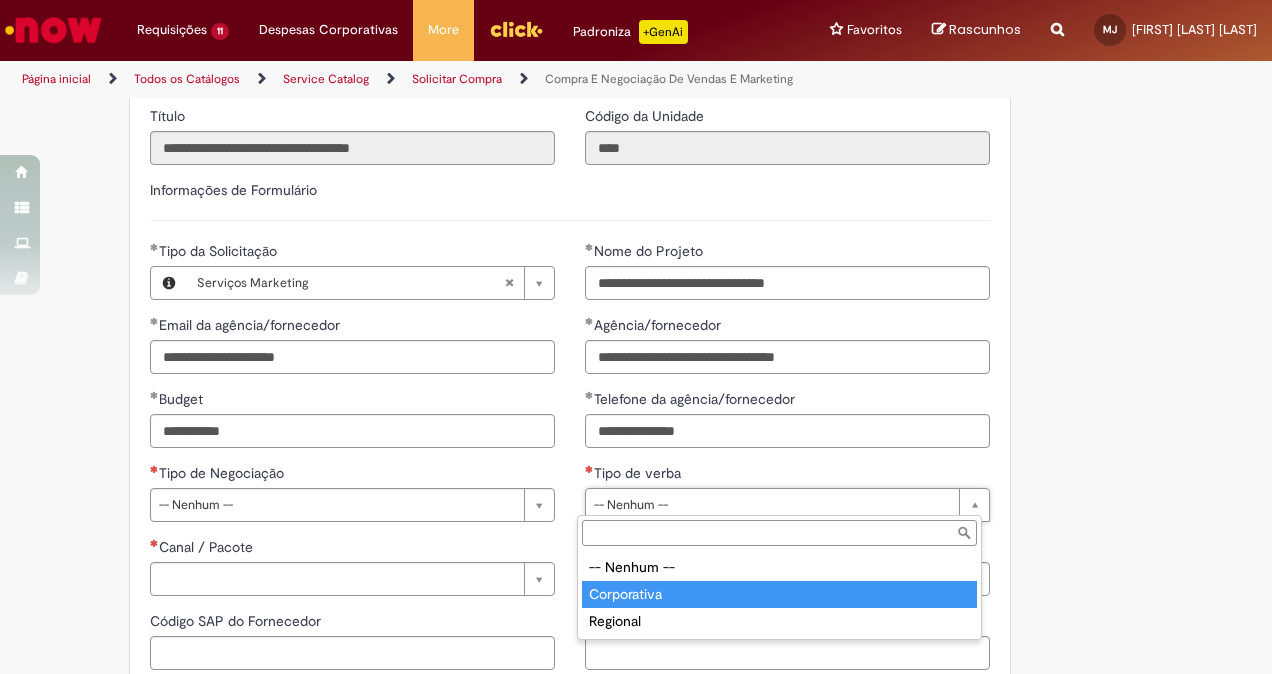 type on "**********" 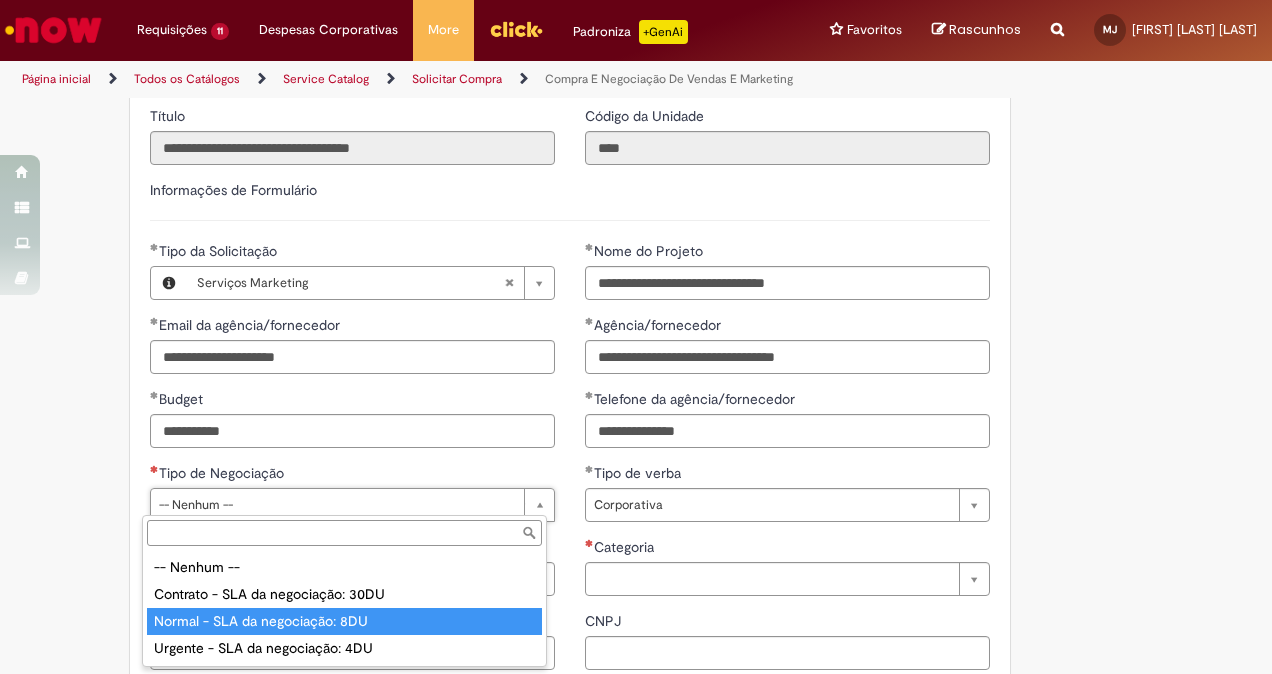 type on "**********" 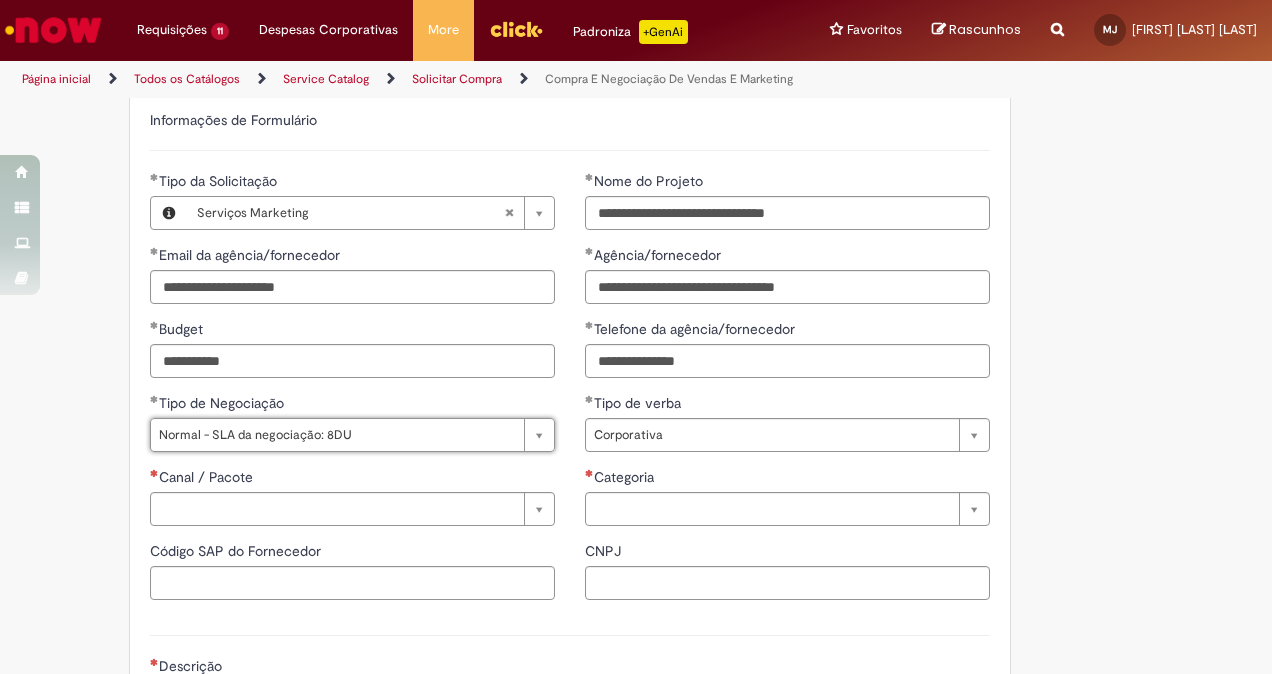 scroll, scrollTop: 888, scrollLeft: 0, axis: vertical 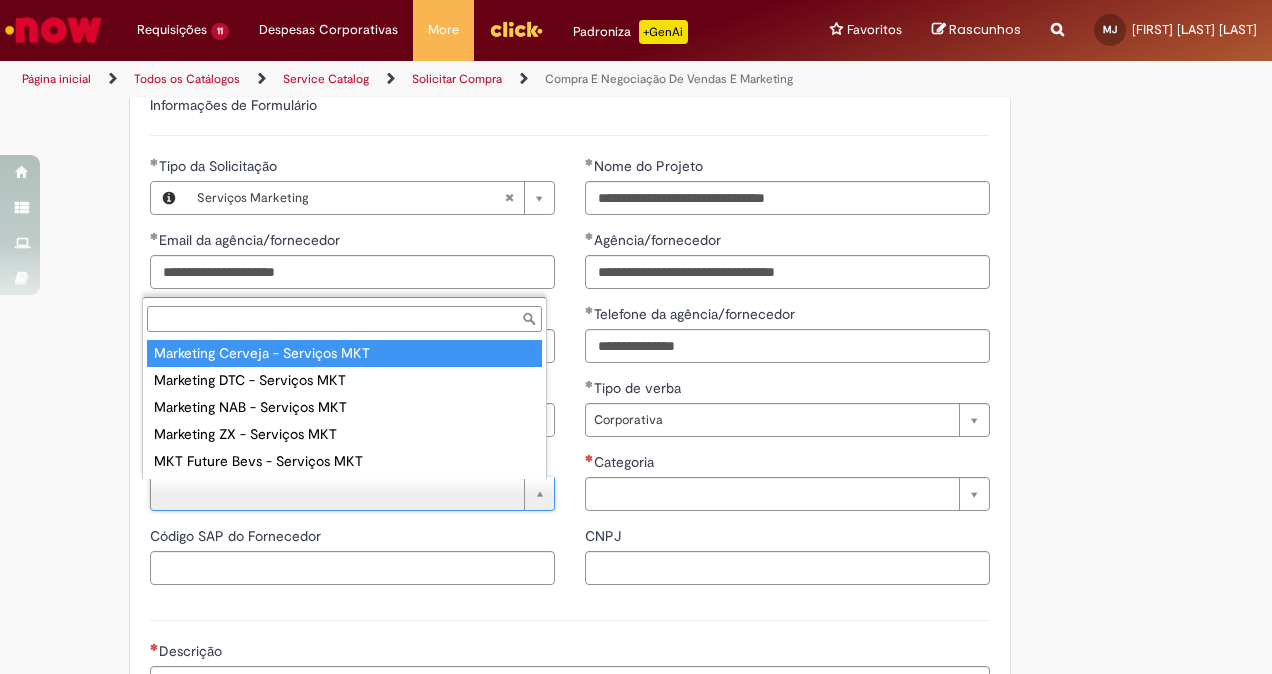 type on "**********" 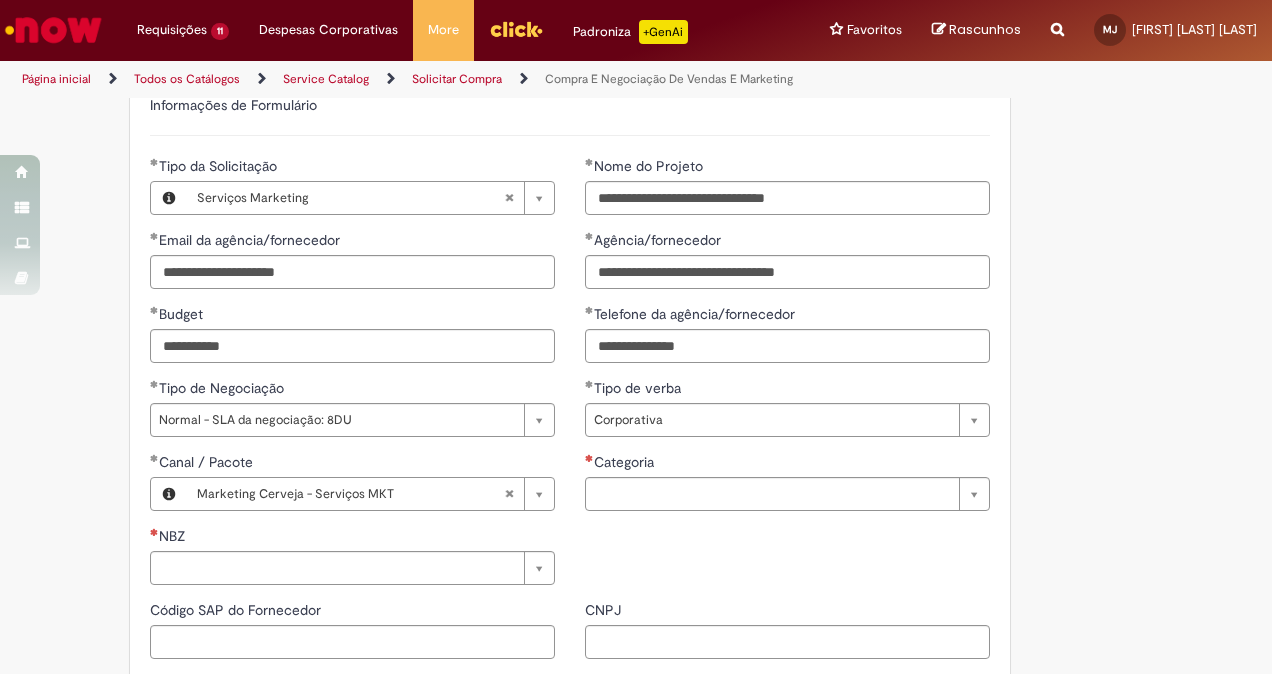 drag, startPoint x: 684, startPoint y: 472, endPoint x: 1102, endPoint y: 488, distance: 418.30612 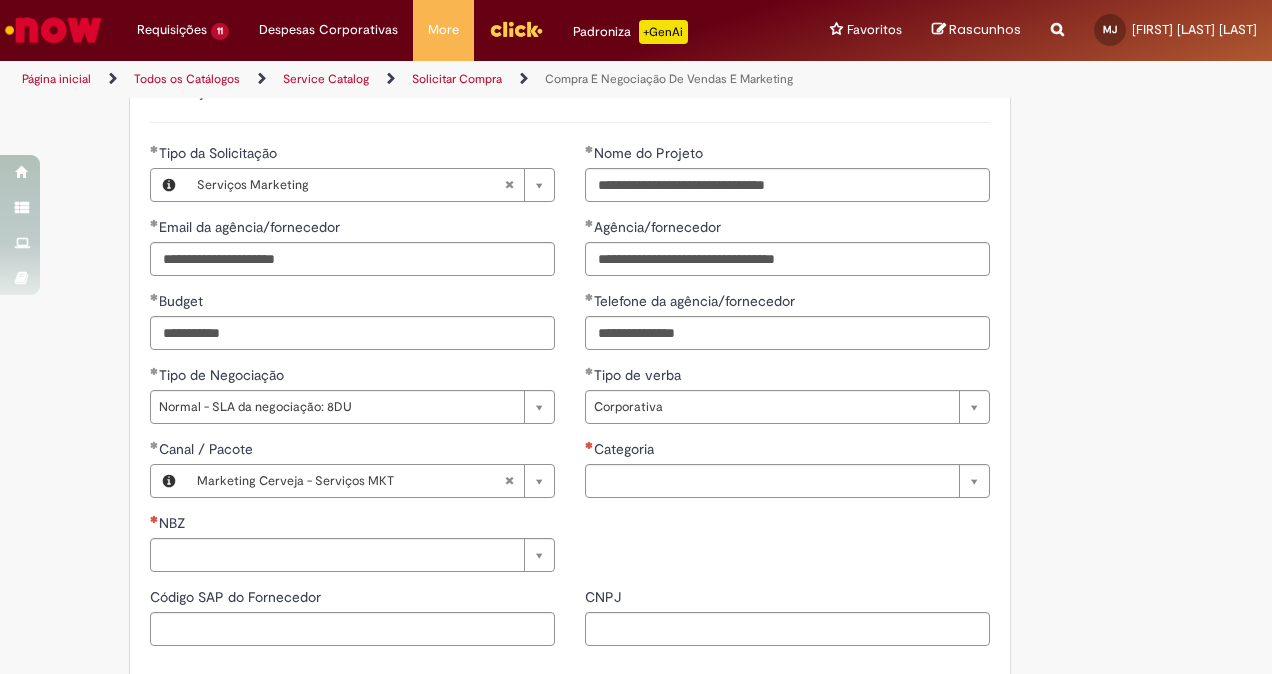 scroll, scrollTop: 904, scrollLeft: 0, axis: vertical 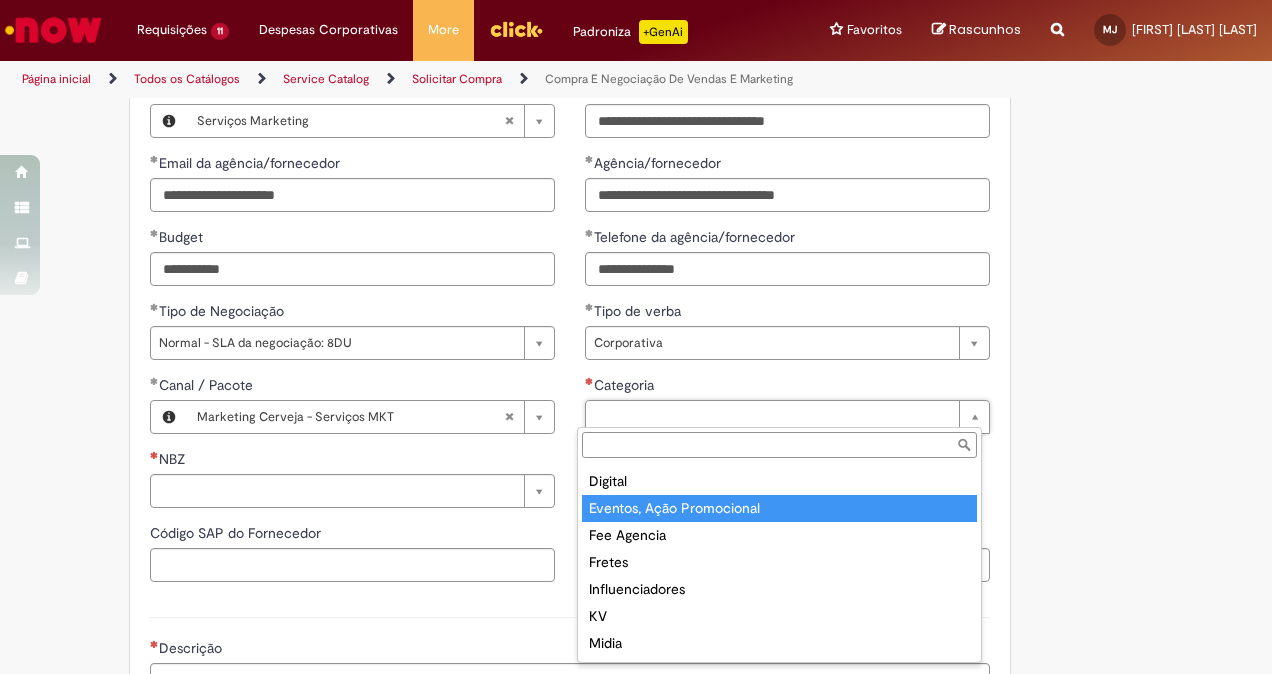 type on "**********" 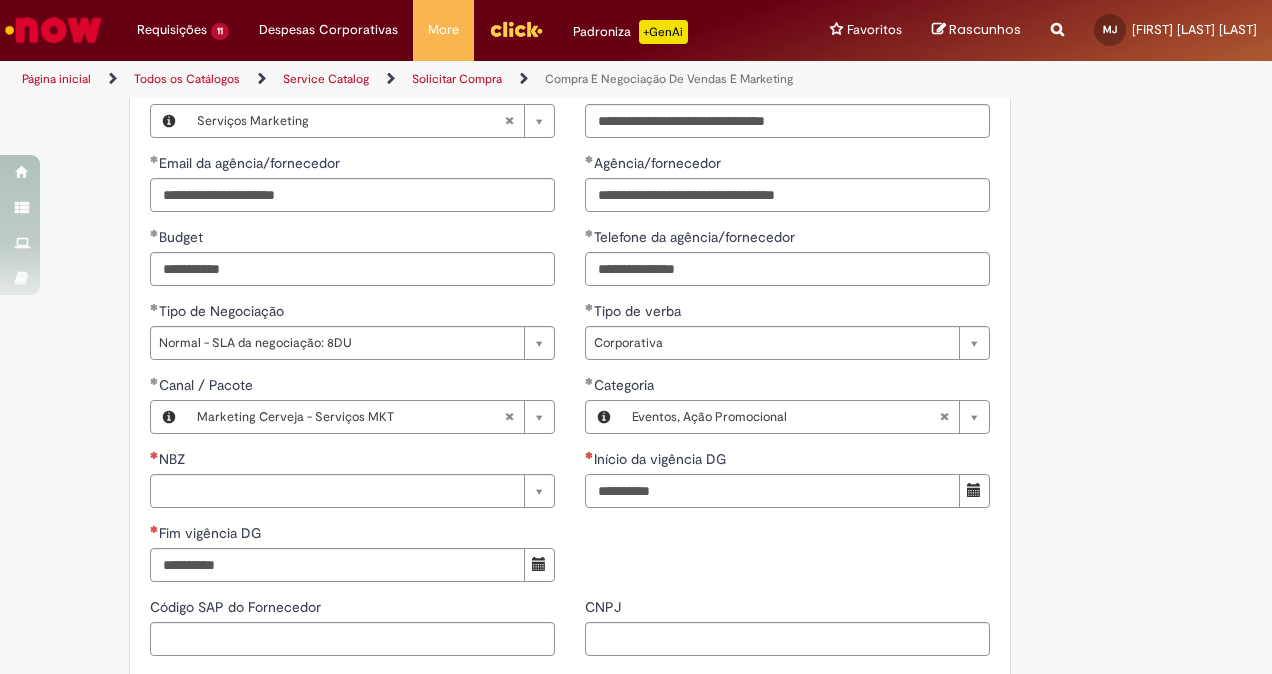 click on "Início da vigência DG" at bounding box center (772, 491) 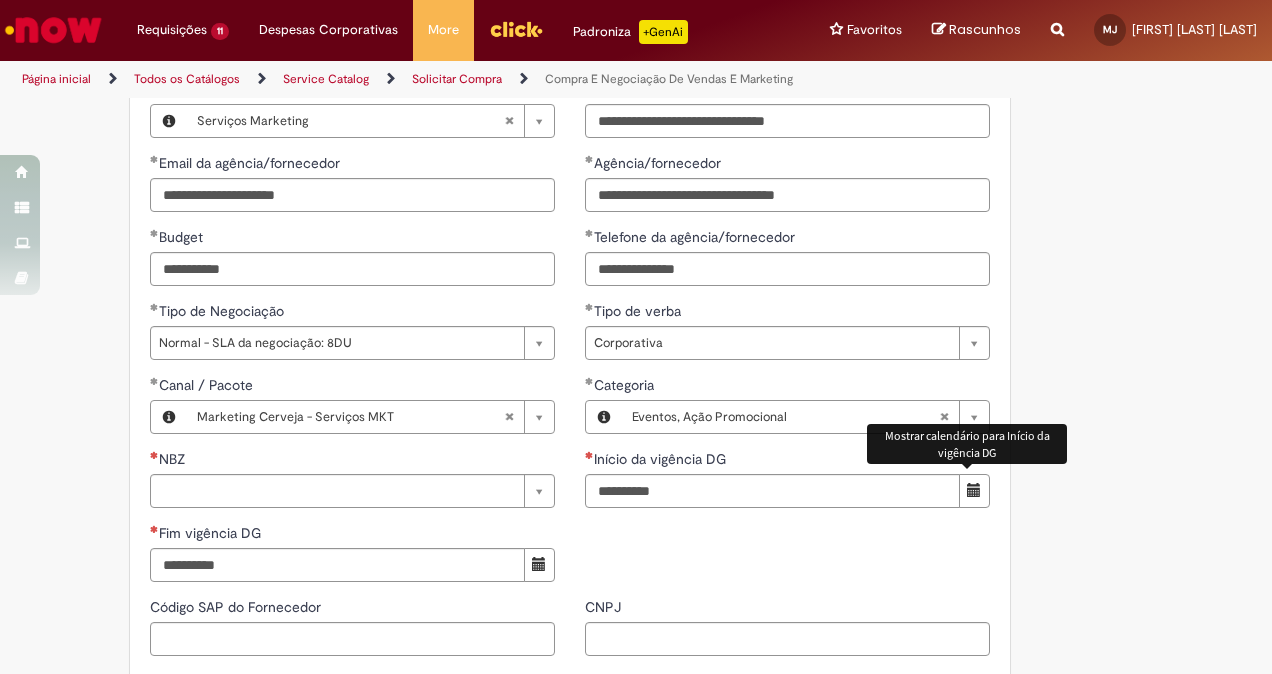 click at bounding box center [974, 491] 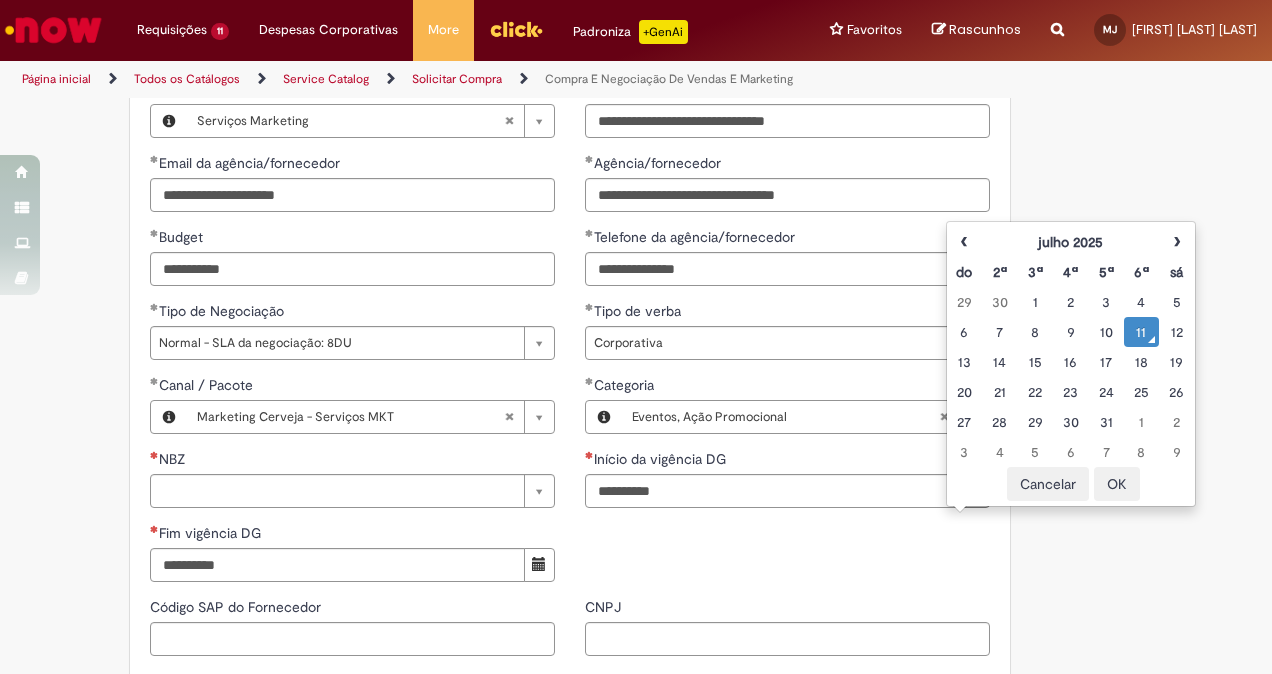 click on "11" at bounding box center [1141, 332] 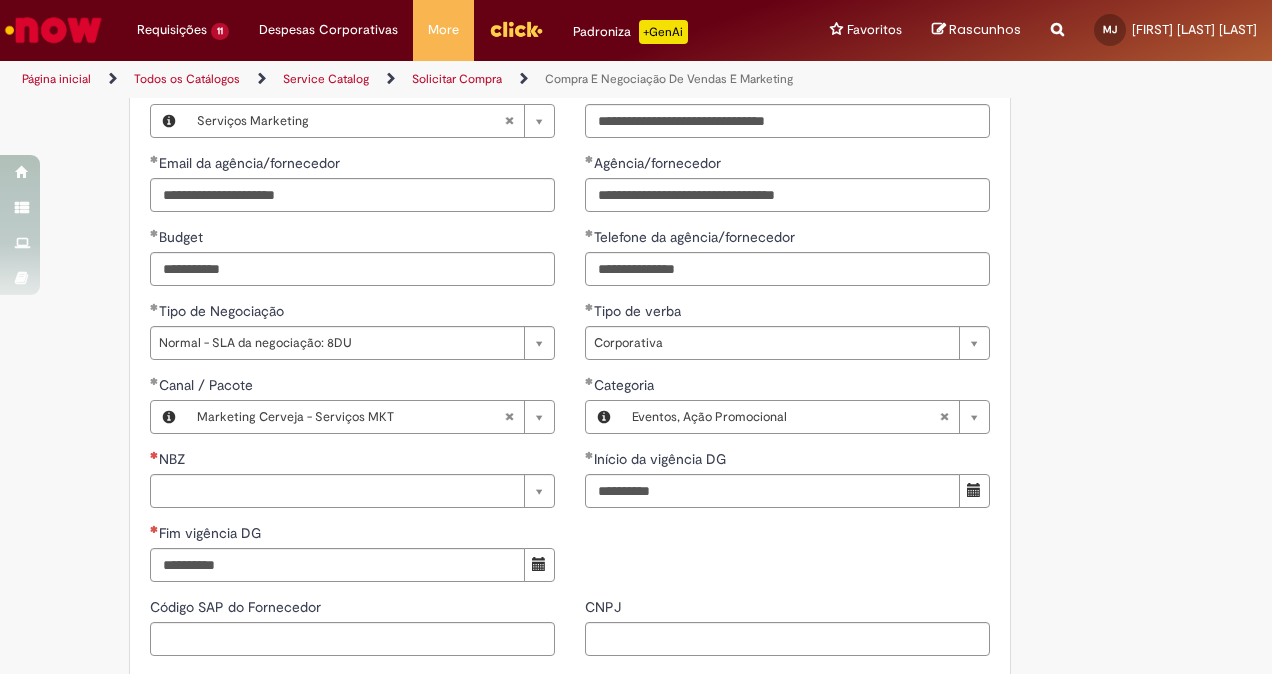 drag, startPoint x: 372, startPoint y: 564, endPoint x: 629, endPoint y: 592, distance: 258.52078 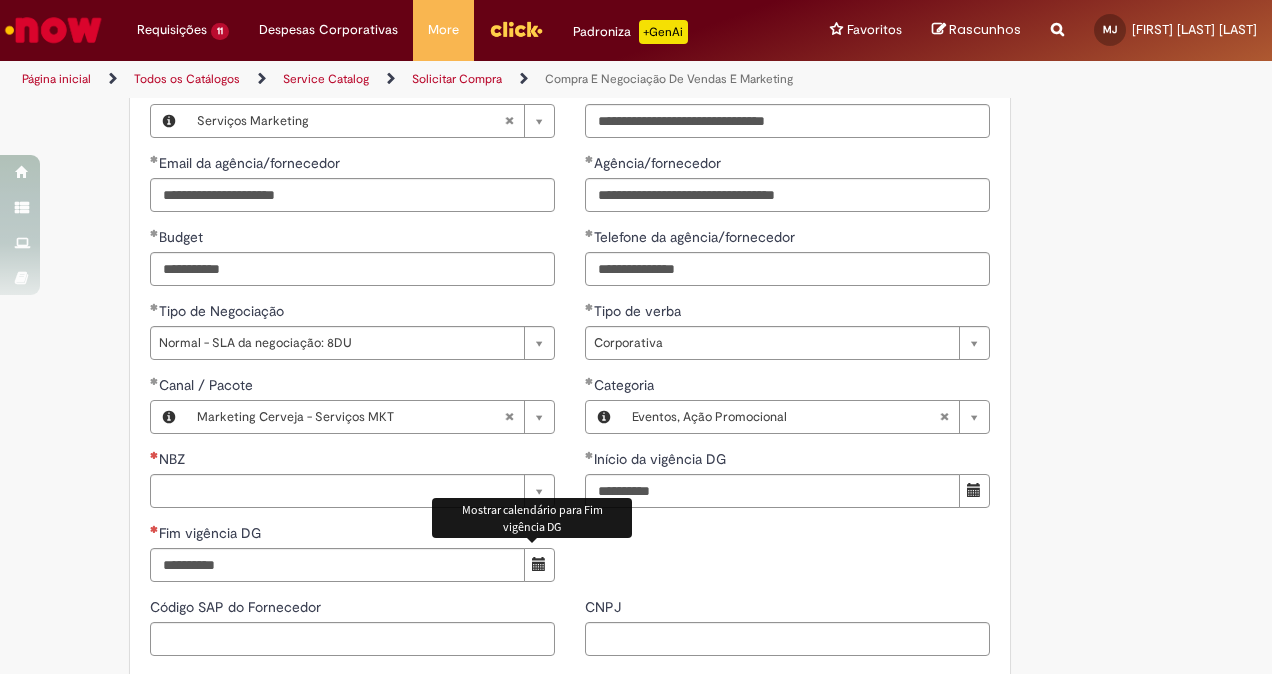 click at bounding box center (539, 565) 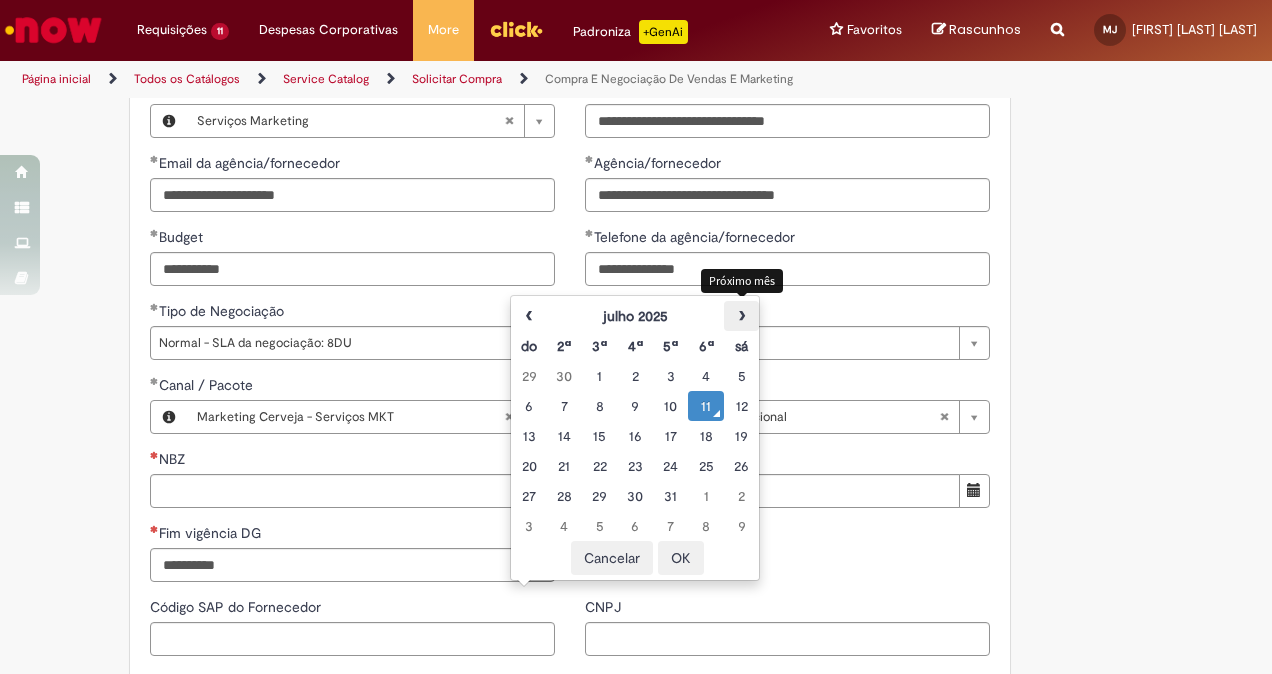 click on "›" at bounding box center [741, 316] 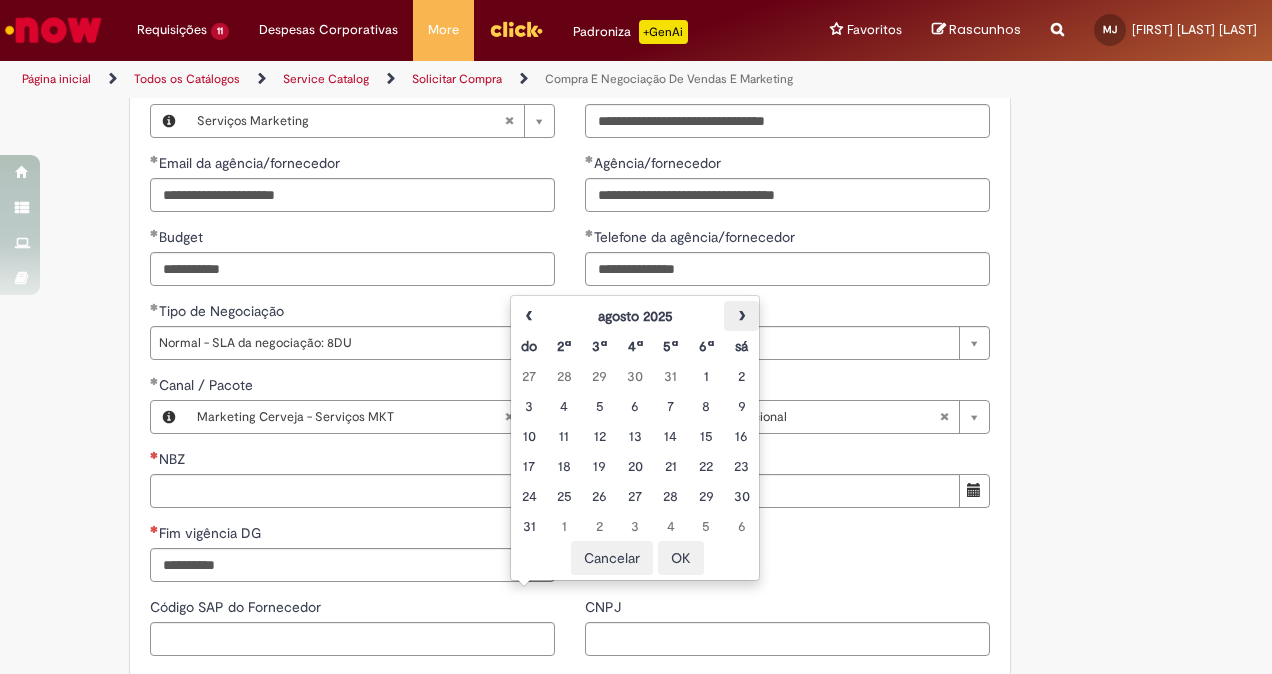 click on "›" at bounding box center (741, 316) 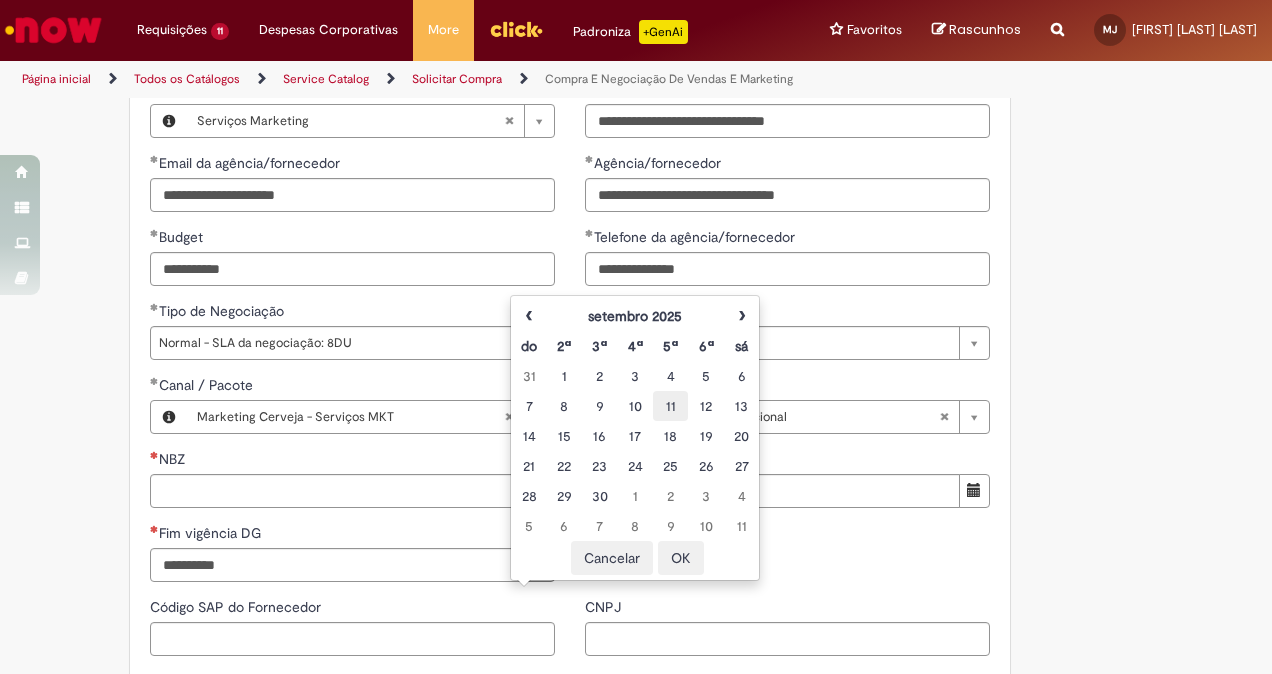 click on "11" at bounding box center (670, 406) 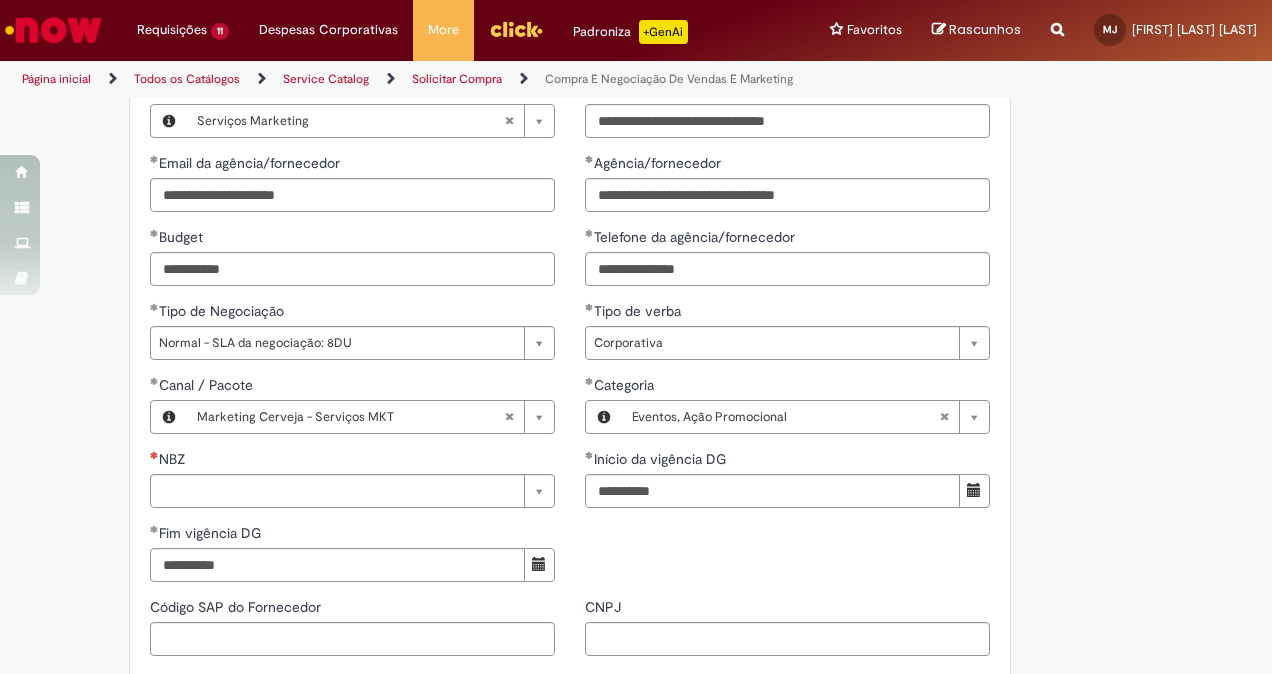 click on "**********" at bounding box center (570, 338) 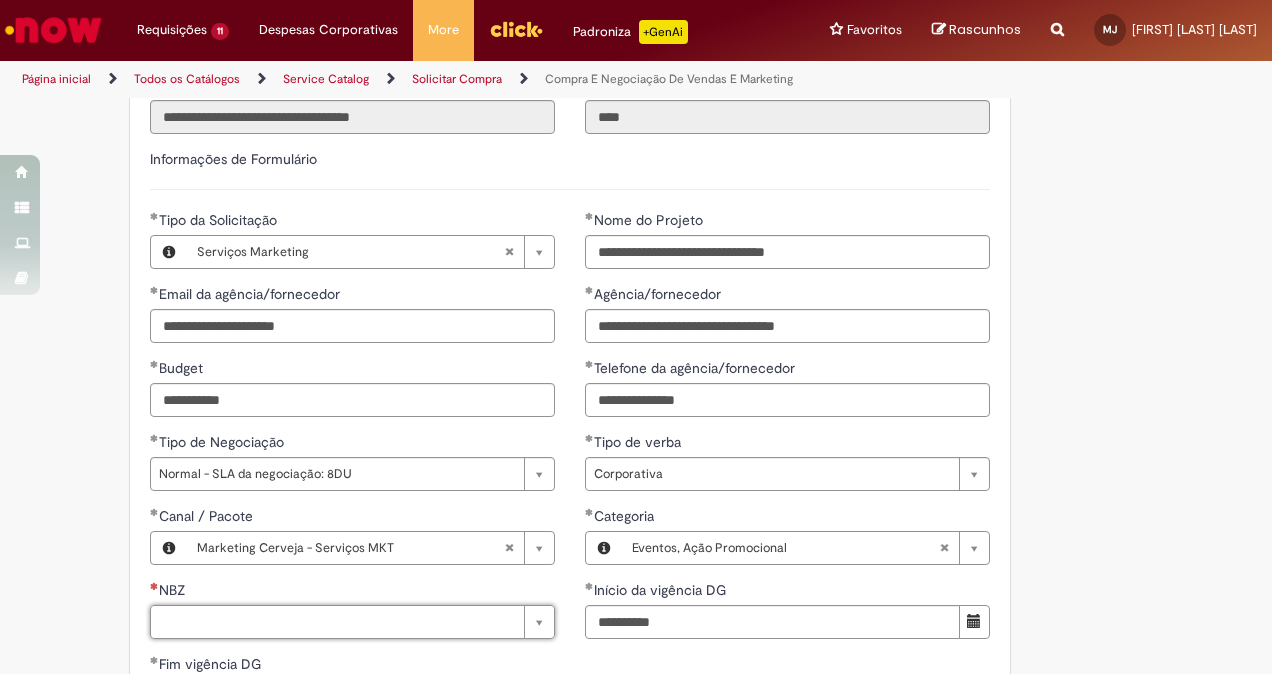 scroll, scrollTop: 833, scrollLeft: 0, axis: vertical 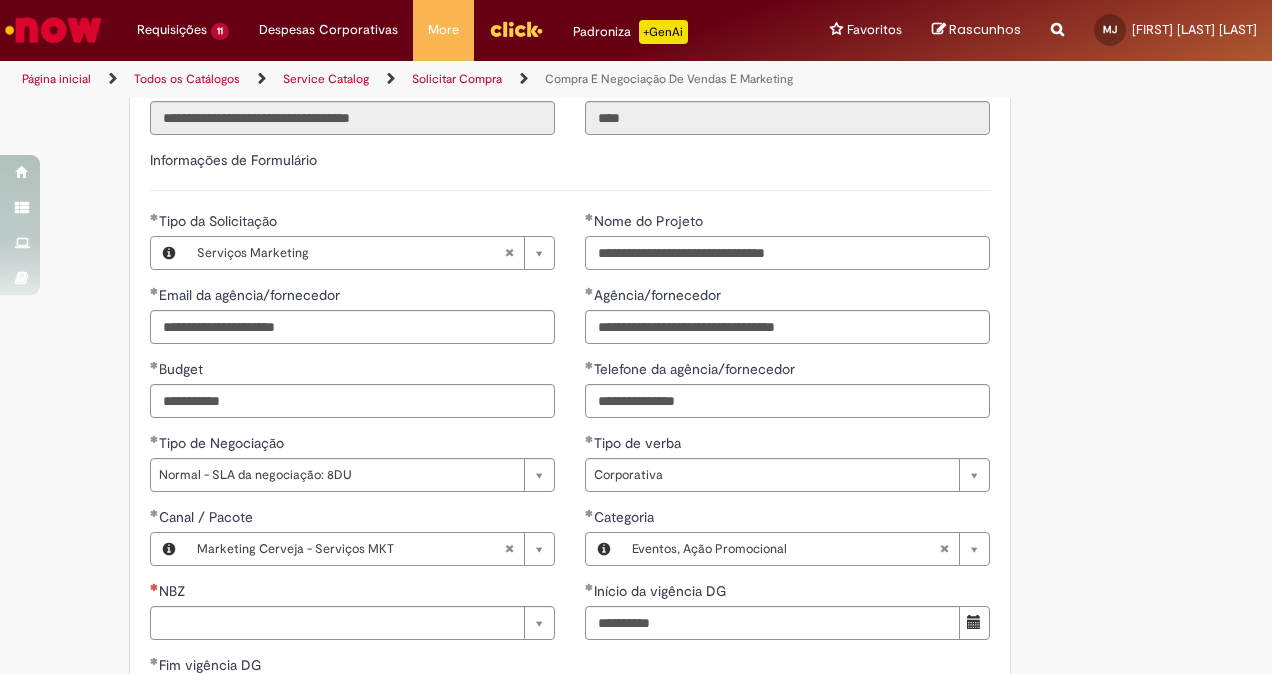 click on "**********" at bounding box center [787, 253] 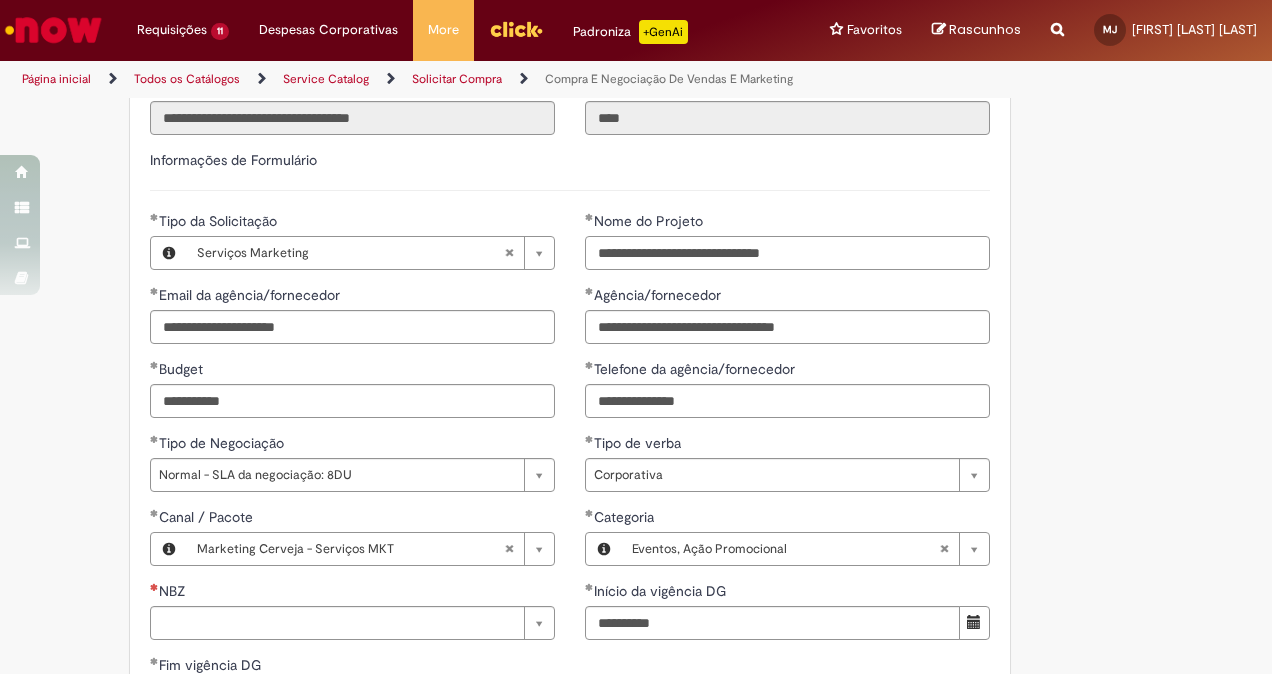 click on "**********" at bounding box center (787, 253) 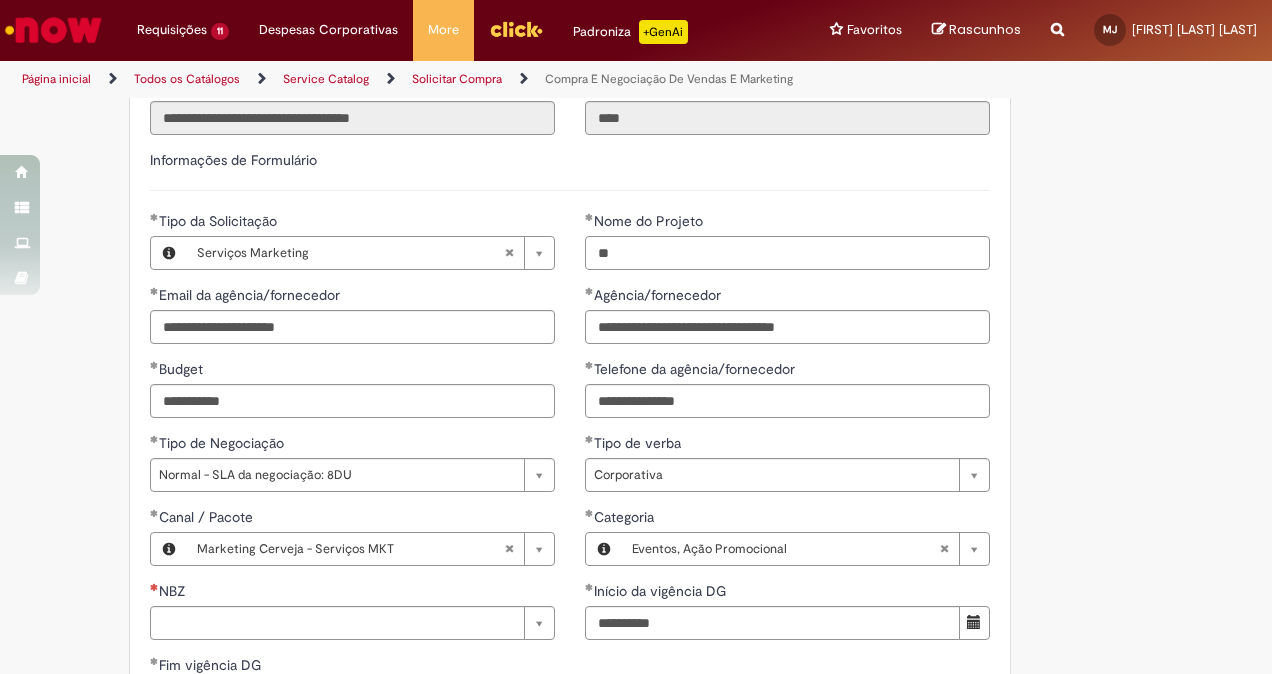 type on "*" 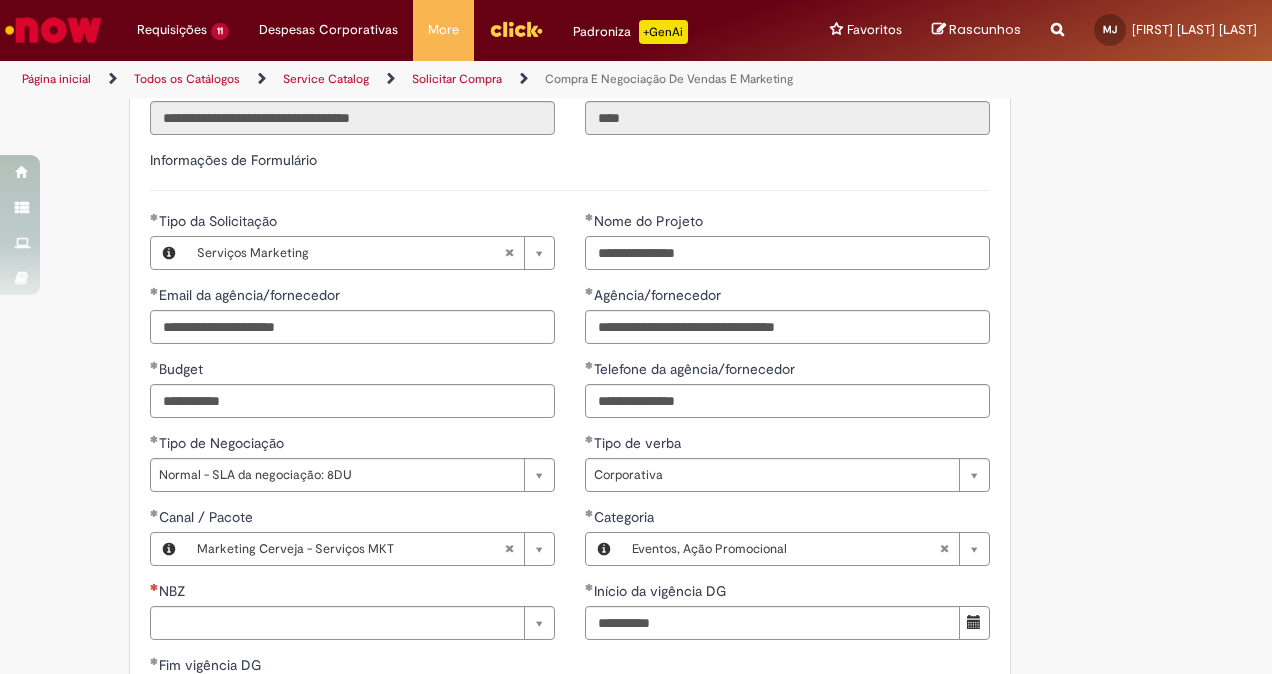 drag, startPoint x: 644, startPoint y: 250, endPoint x: 746, endPoint y: 257, distance: 102.239914 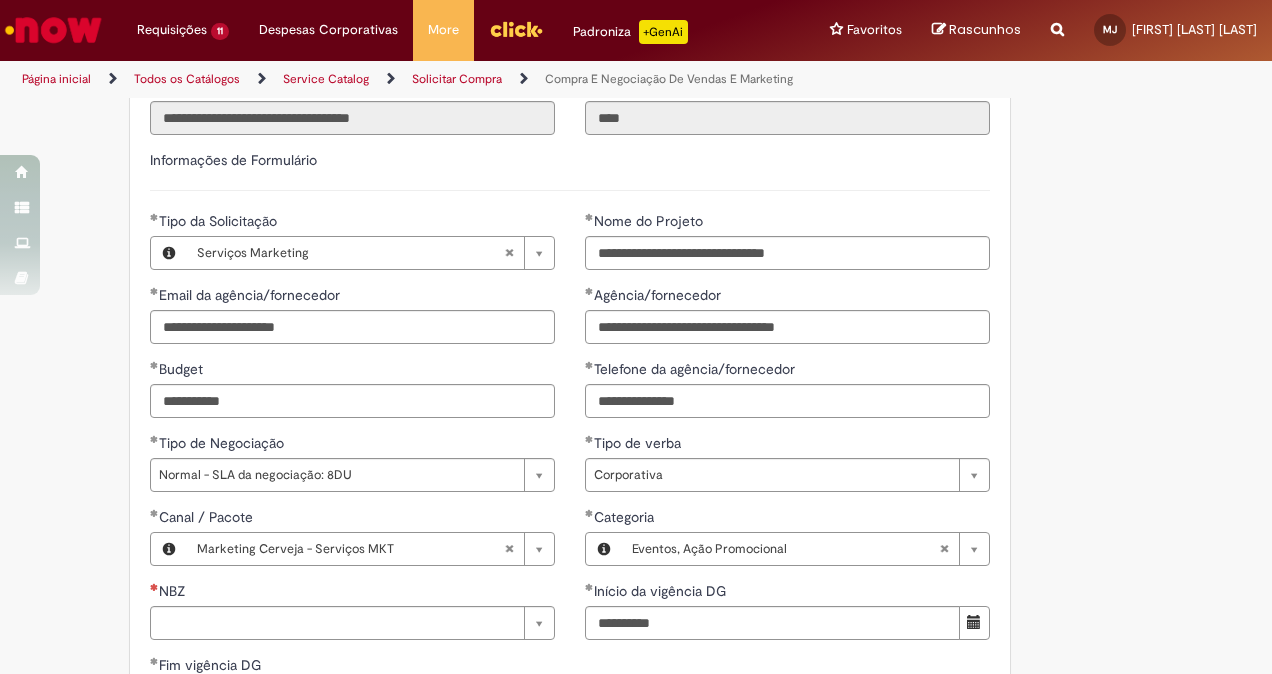 click on "Adicionar a Favoritos
Compra E Negociação De Vendas E Marketing
Chamado destinado para novas negociações e renegociações com verba de marketing, vendas ou capex comercial.
REGRAS DE UTILIZA ÇÃ O:
Esse chamado é apenas para   cotações e negociações de marketing e vendas   para o  fluxo antigo de compras de merchan, SAP ECC e VMV. Para negociações de vendas e MKT que usam o fluxo do S4 (SAP Fiori) Utilize o chamado de Commercial   AQUI
Lembre-se de anexar todas as evidências (cotações, informações, projetos e e-mails) que sejam úteis à negociação;
Nenhum campo preenchido por você pode ser alterado depois de o chamado ter sido aberto, por isso atente-se as informações preenchidas;
Esse chamado possui SLA de  4  ou  8 dias úteis  para a etapa de  negociação . Após essa etapa, é necessária sua validação para seguir com a tratativa;
Em caso de" at bounding box center (636, 278) 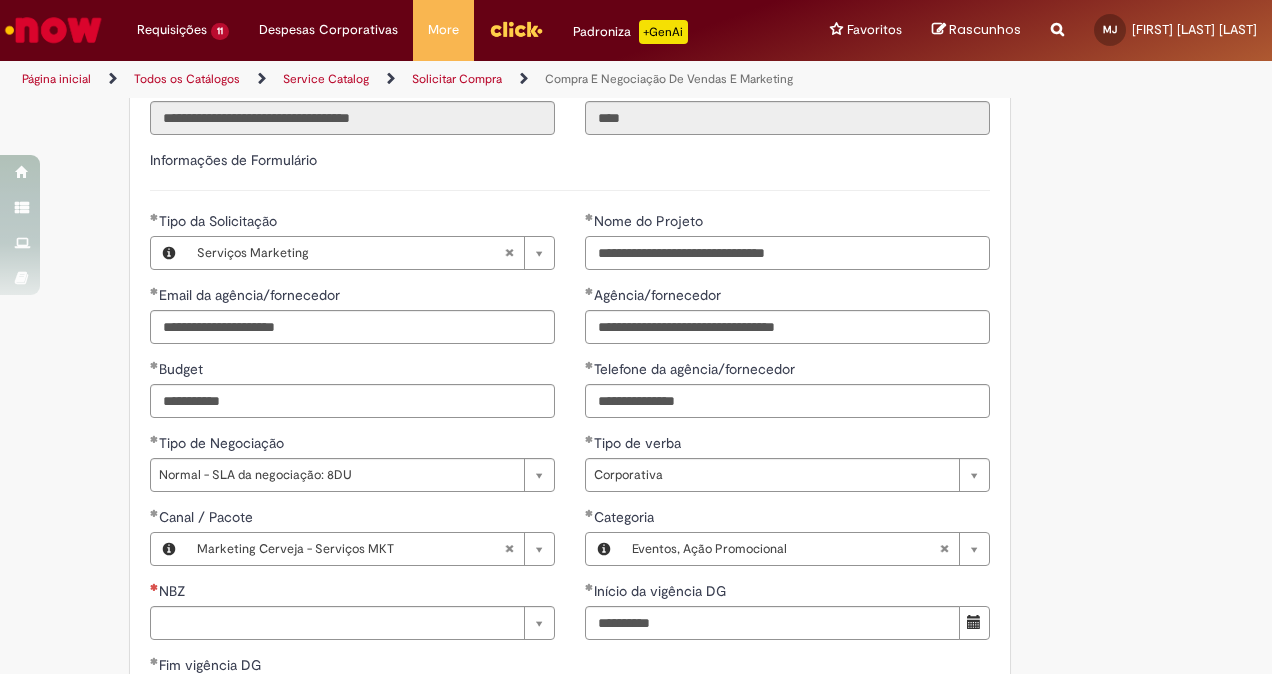click on "**********" at bounding box center [787, 253] 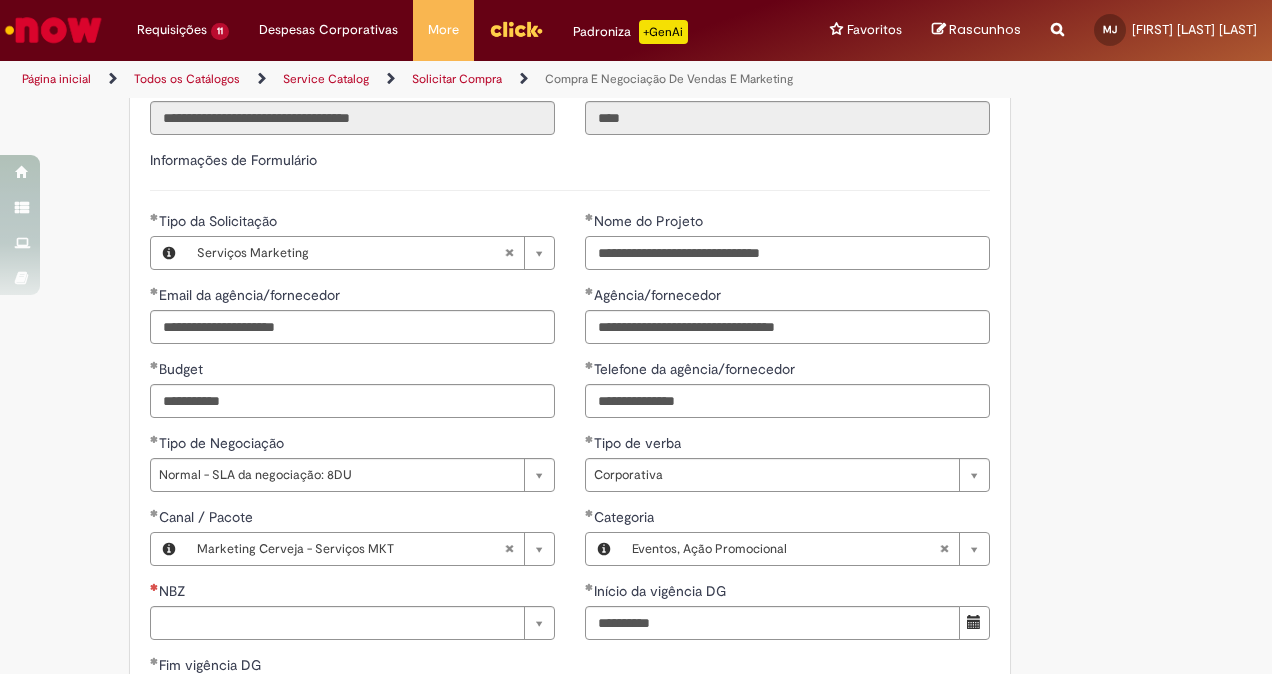 type on "**********" 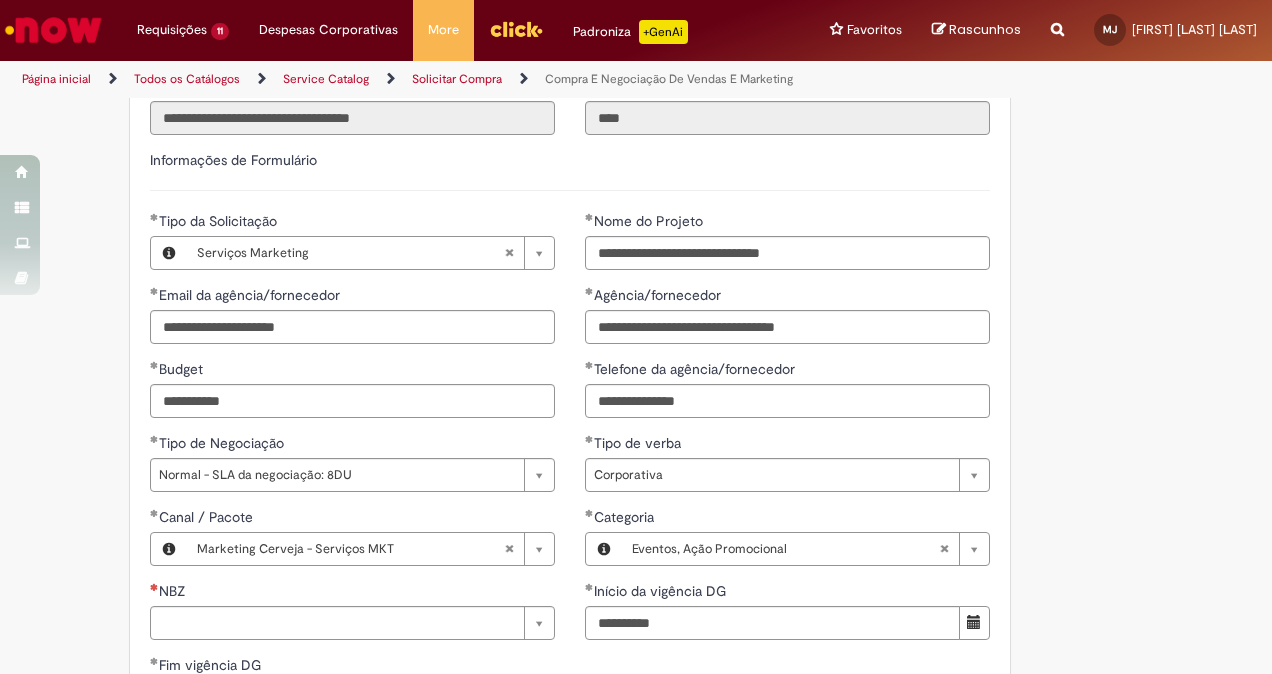 click on "Adicionar a Favoritos
Compra E Negociação De Vendas E Marketing
Chamado destinado para novas negociações e renegociações com verba de marketing, vendas ou capex comercial.
REGRAS DE UTILIZA ÇÃ O:
Esse chamado é apenas para   cotações e negociações de marketing e vendas   para o  fluxo antigo de compras de merchan, SAP ECC e VMV. Para negociações de vendas e MKT que usam o fluxo do S4 (SAP Fiori) Utilize o chamado de Commercial   AQUI
Lembre-se de anexar todas as evidências (cotações, informações, projetos e e-mails) que sejam úteis à negociação;
Nenhum campo preenchido por você pode ser alterado depois de o chamado ter sido aberto, por isso atente-se as informações preenchidas;
Esse chamado possui SLA de  4  ou  8 dias úteis  para a etapa de  negociação . Após essa etapa, é necessária sua validação para seguir com a tratativa;
Em caso de" at bounding box center [636, 278] 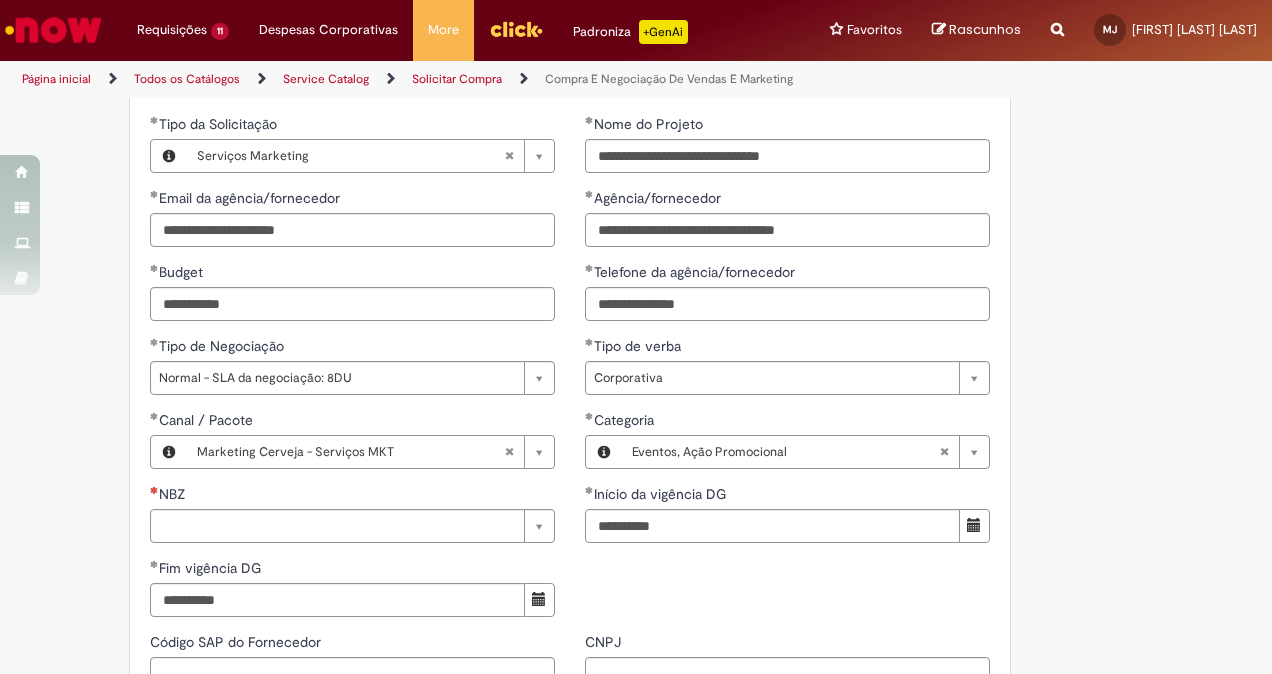 scroll, scrollTop: 931, scrollLeft: 0, axis: vertical 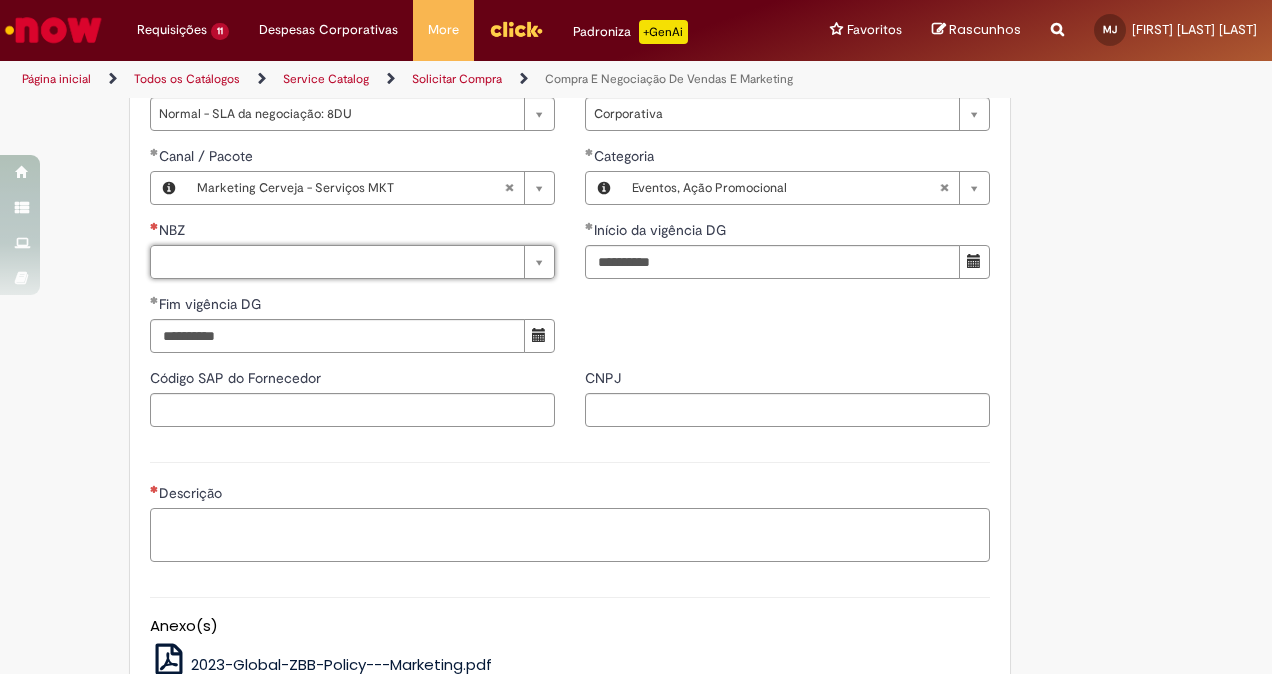 click on "Descrição" at bounding box center (570, 534) 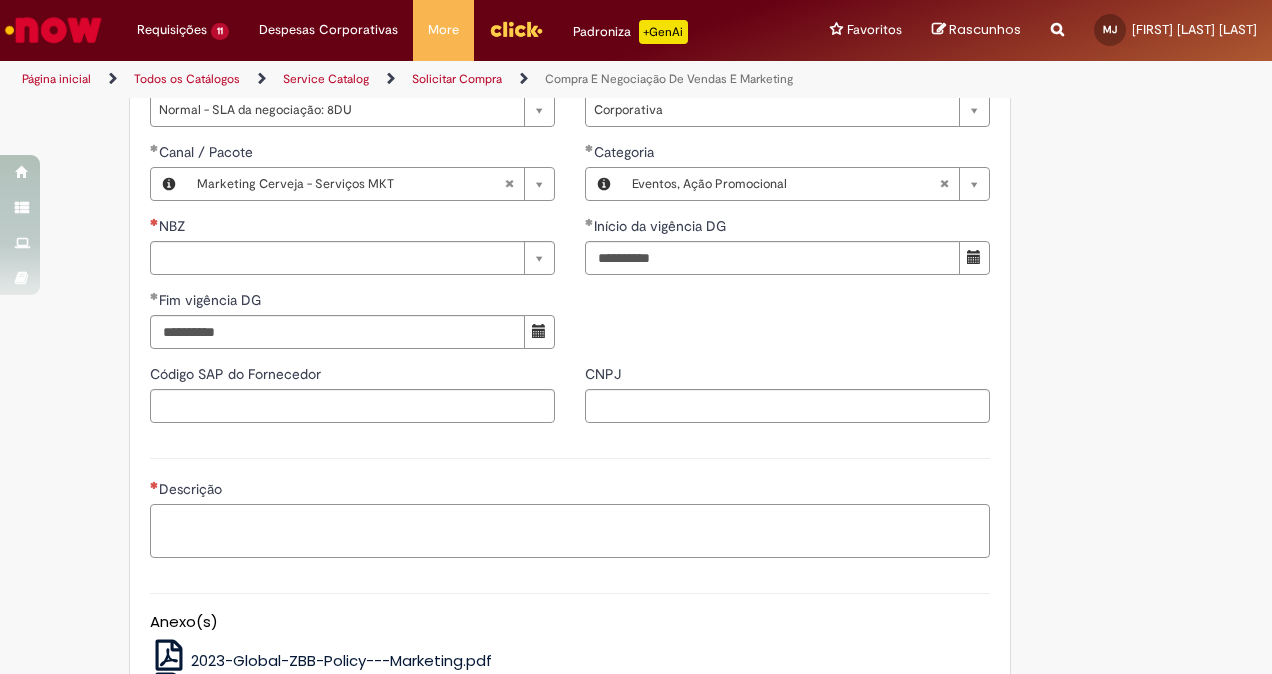 scroll, scrollTop: 1200, scrollLeft: 0, axis: vertical 